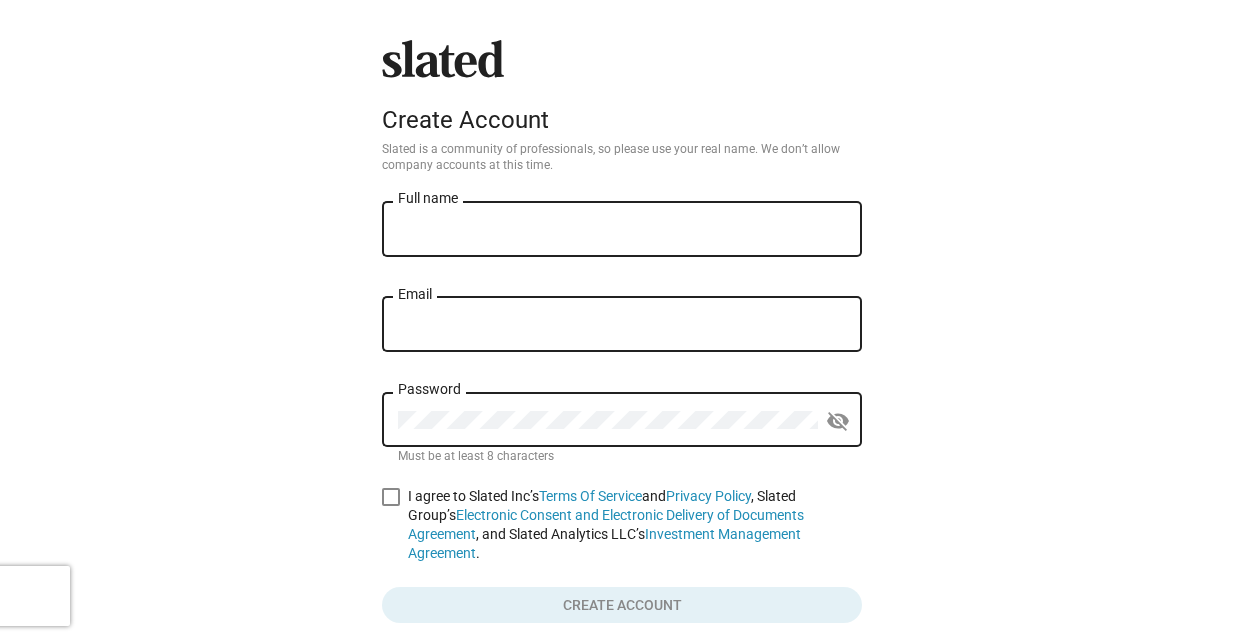 scroll, scrollTop: 0, scrollLeft: 0, axis: both 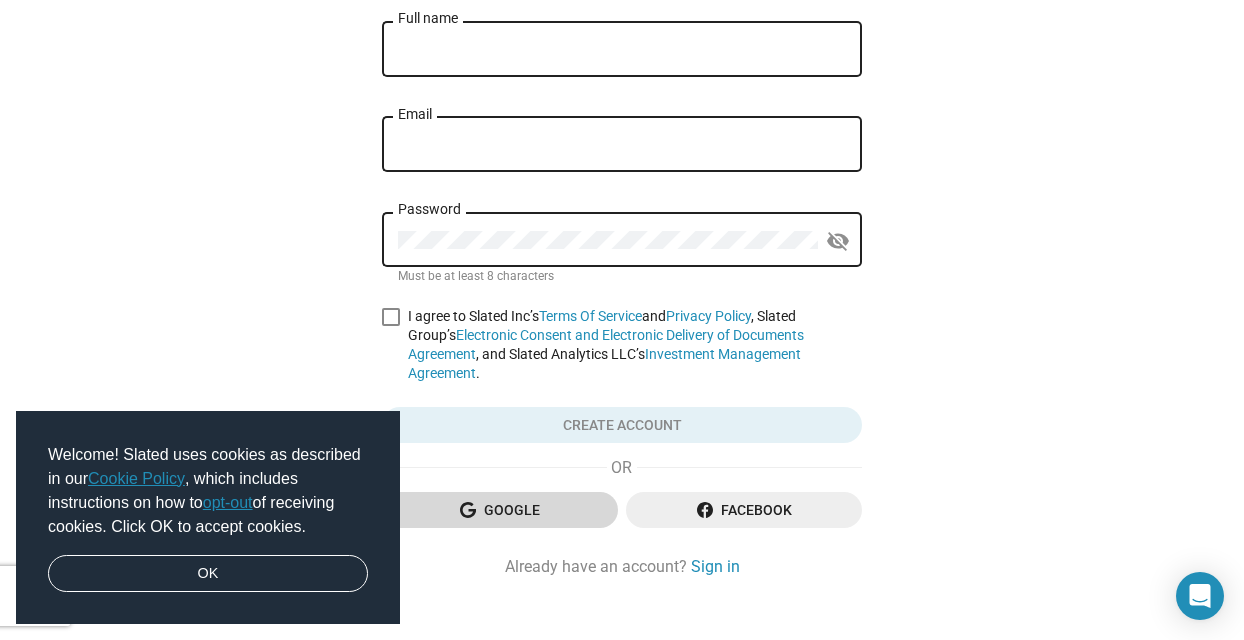 click on "Google" 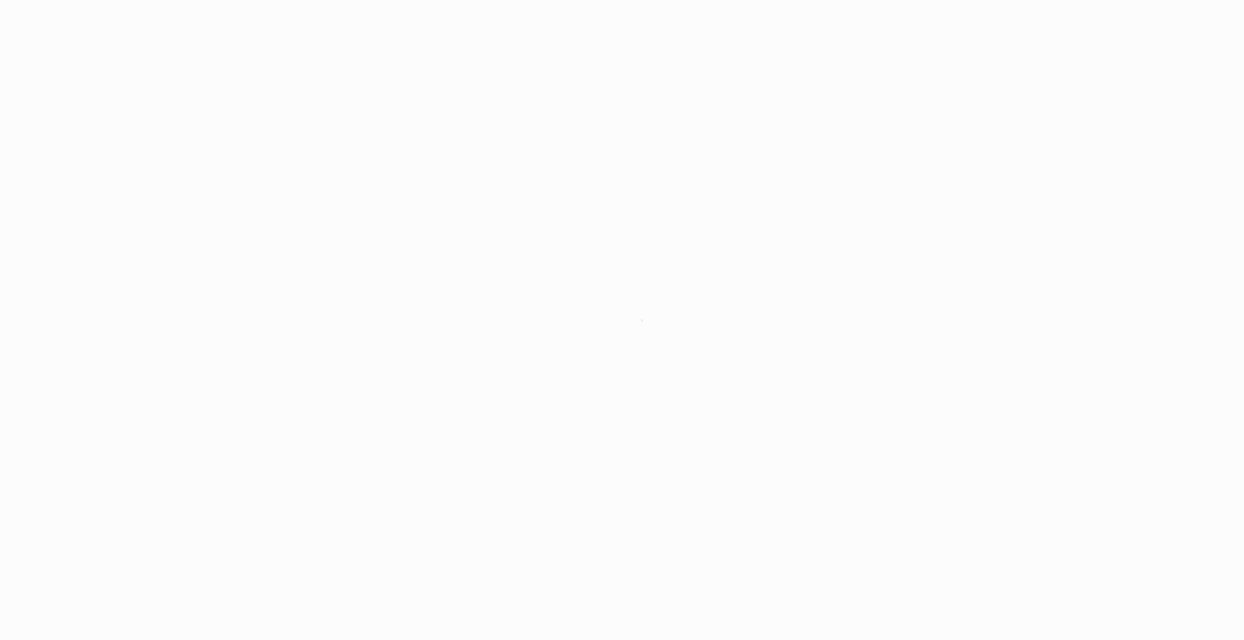 scroll, scrollTop: 0, scrollLeft: 0, axis: both 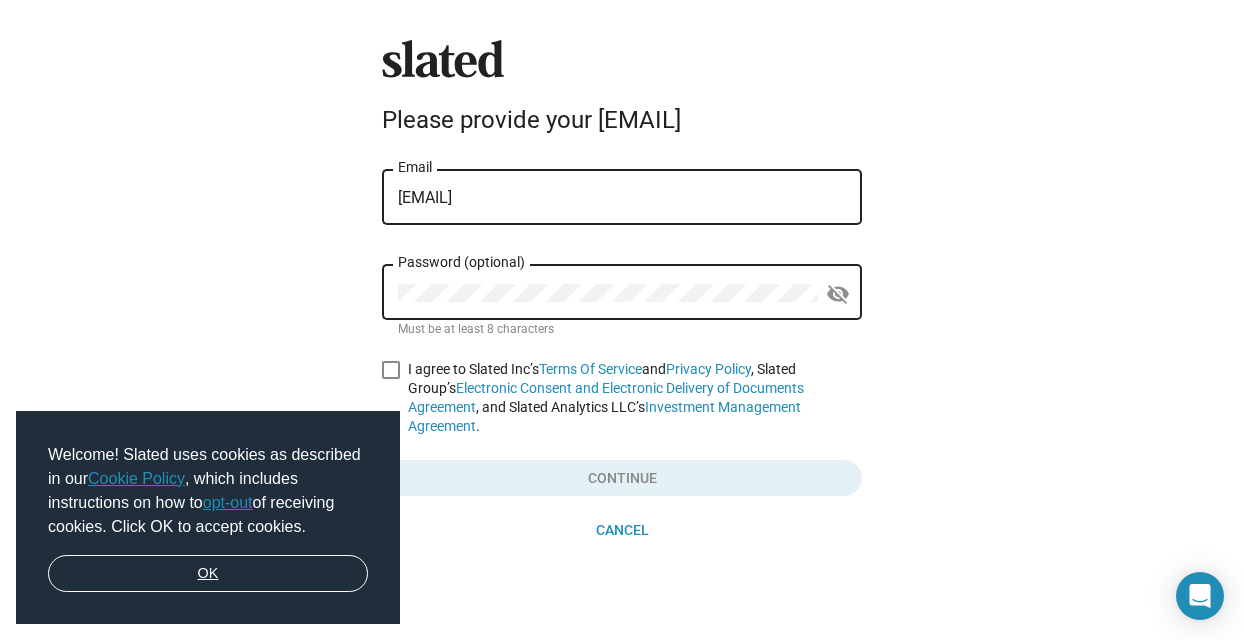 click on "OK" at bounding box center (208, 574) 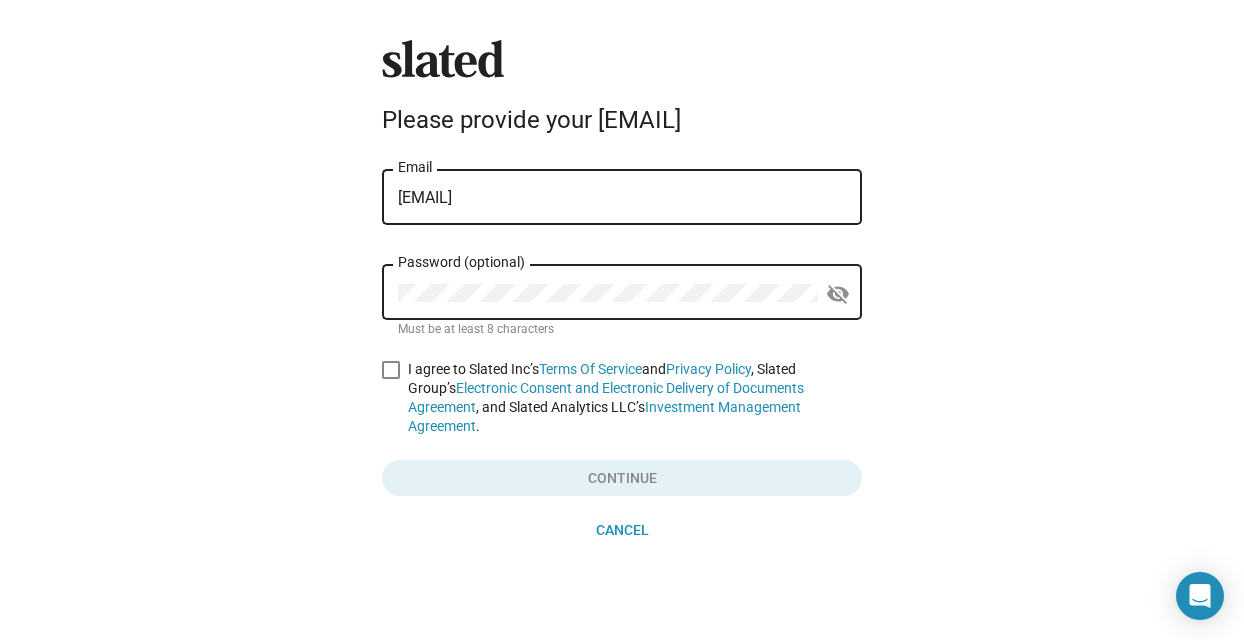 click at bounding box center [391, 370] 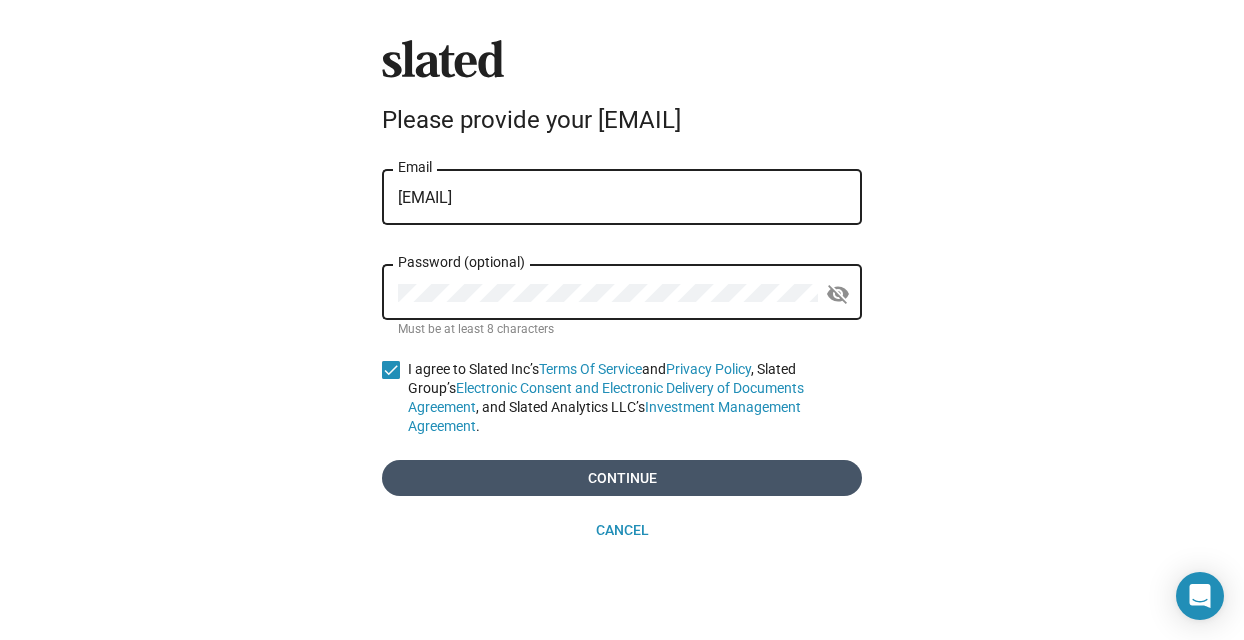 click on "Continue" 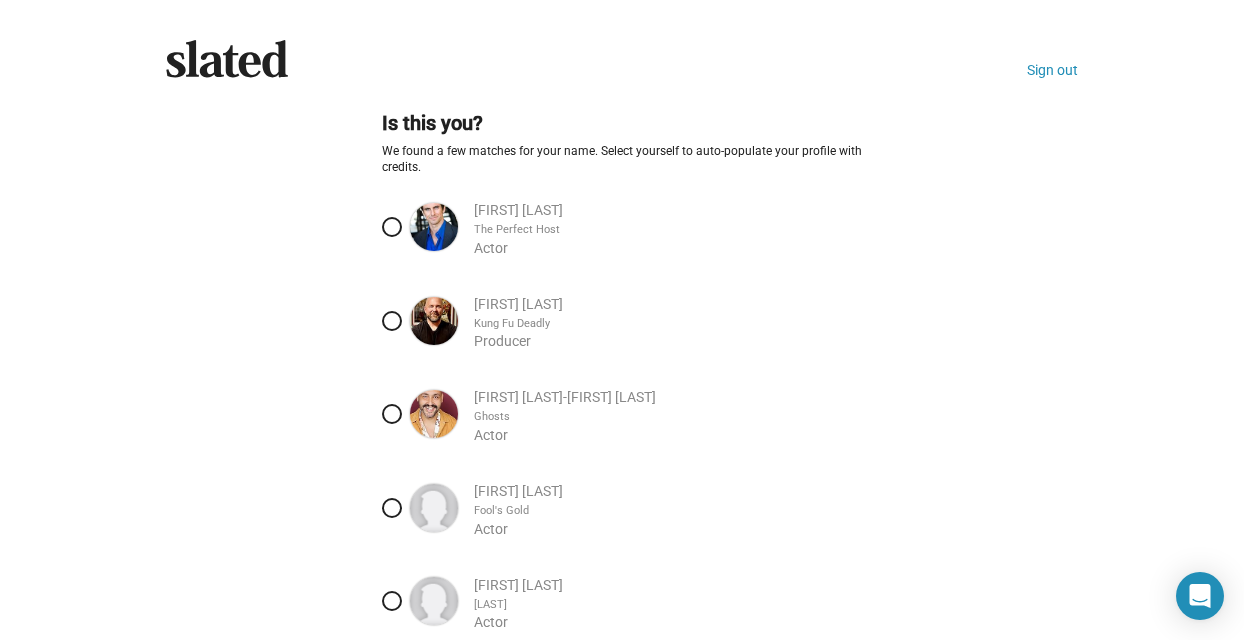 click on "Kung Fu Deadly" at bounding box center [668, 324] 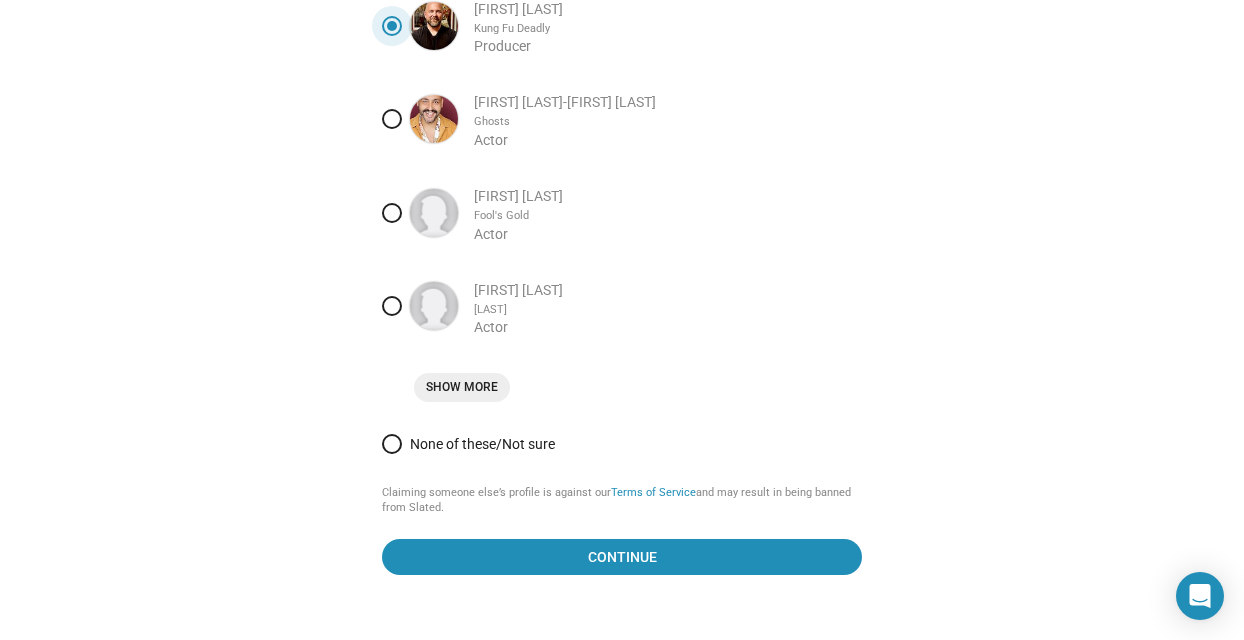 scroll, scrollTop: 298, scrollLeft: 0, axis: vertical 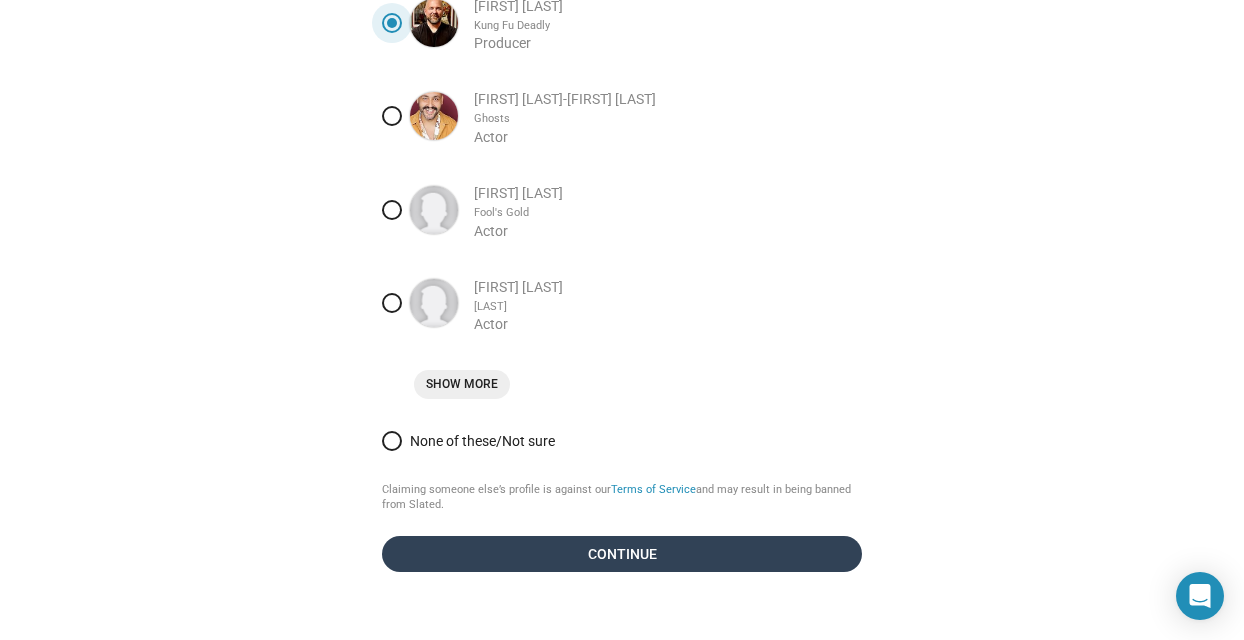 click on "Continue" 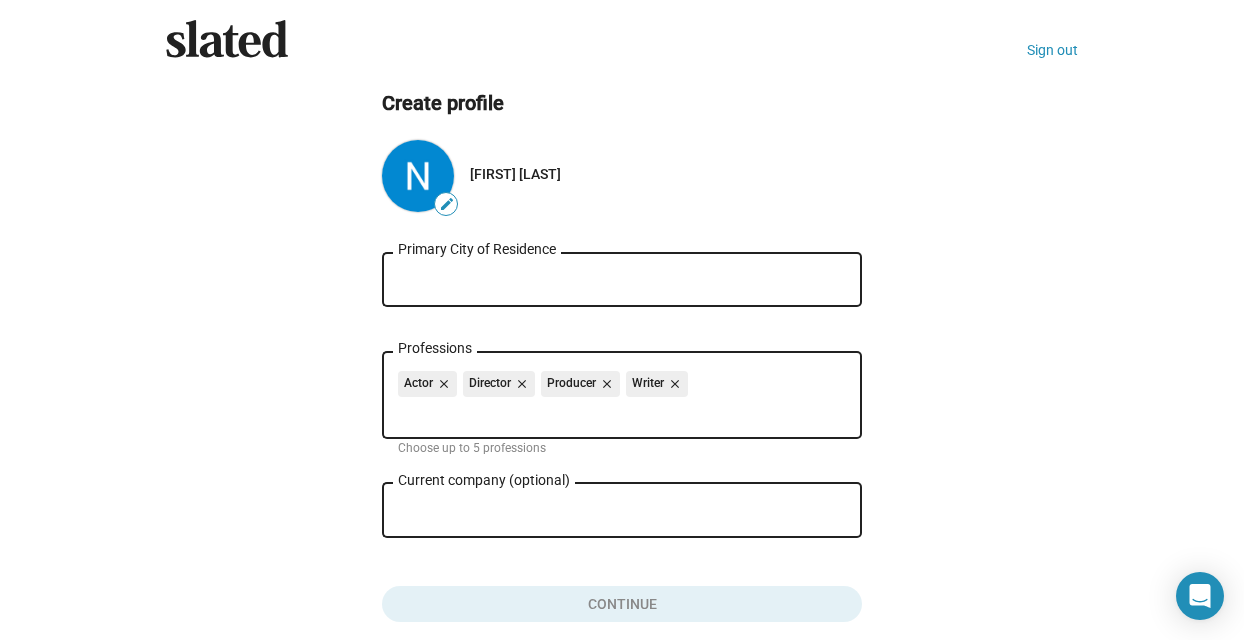 scroll, scrollTop: 17, scrollLeft: 0, axis: vertical 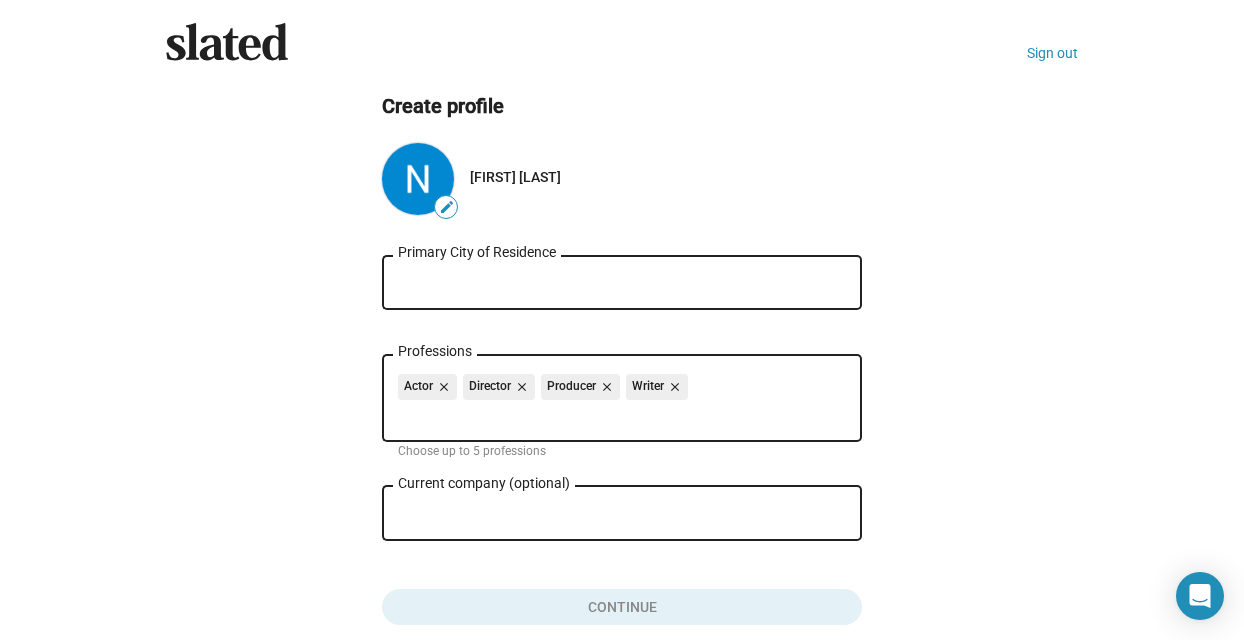 click on "Primary City of Residence" at bounding box center [622, 283] 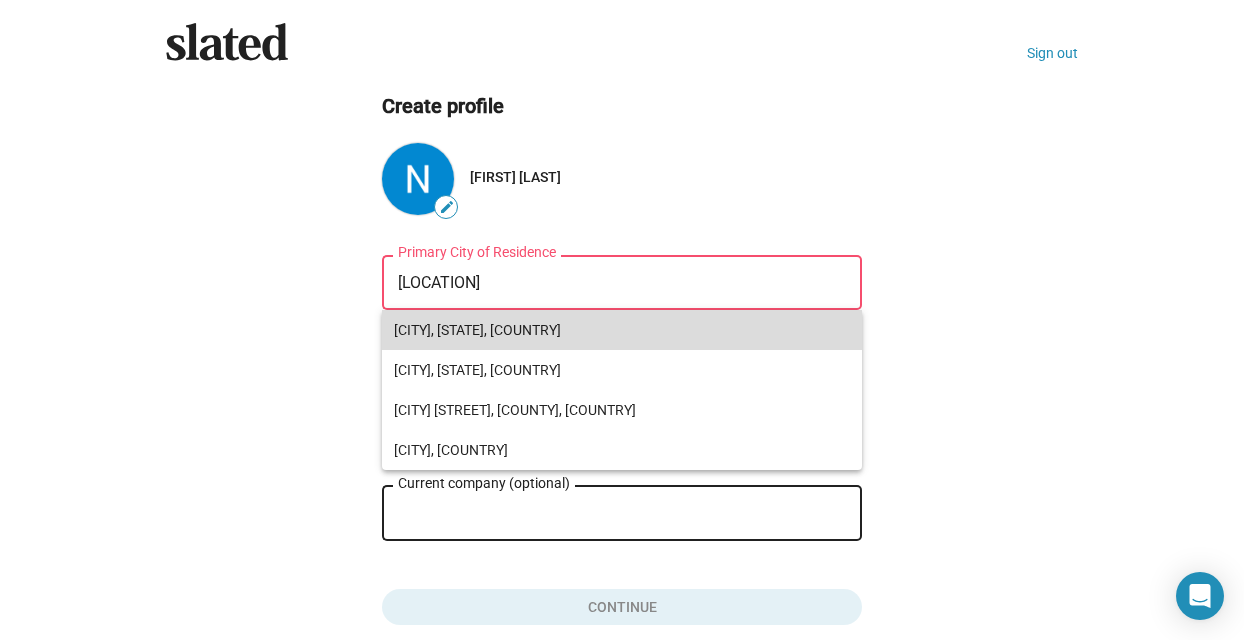 click on "[CITY], [STATE], [COUNTRY]" at bounding box center (622, 330) 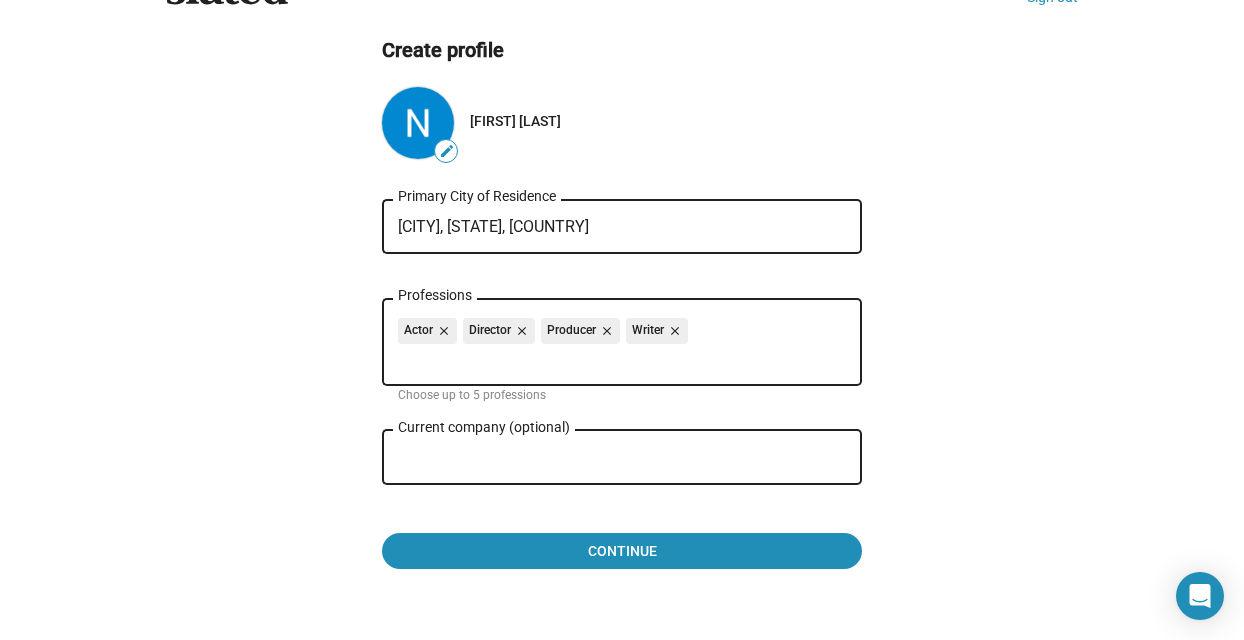 scroll, scrollTop: 77, scrollLeft: 0, axis: vertical 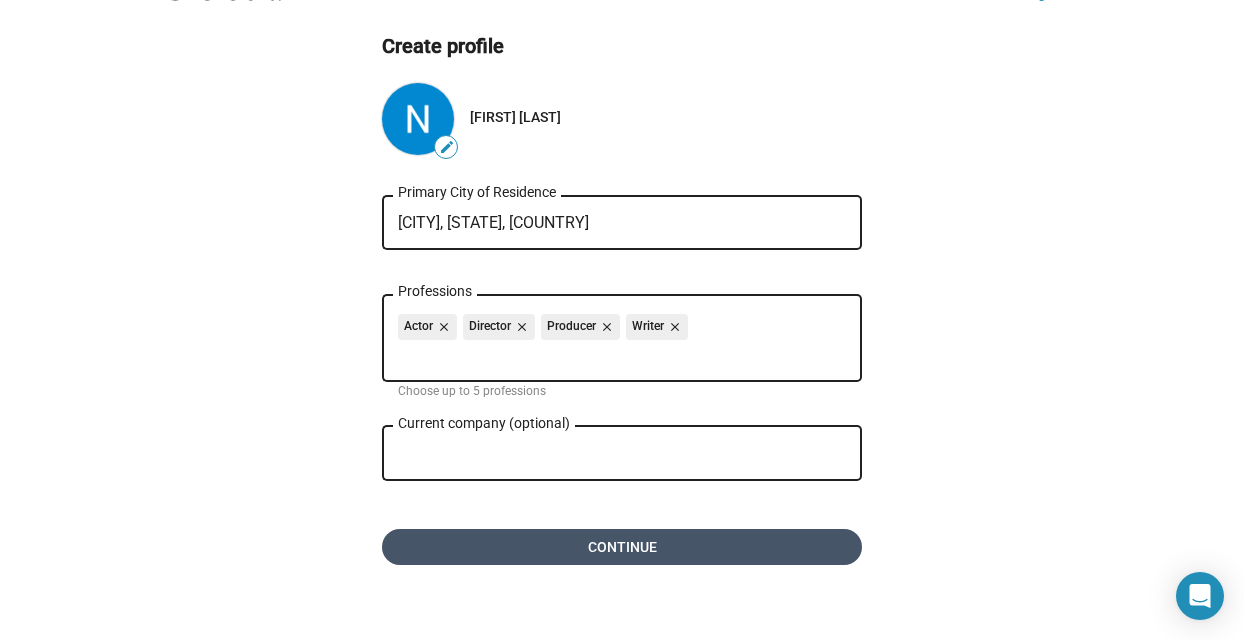click on "Continue" 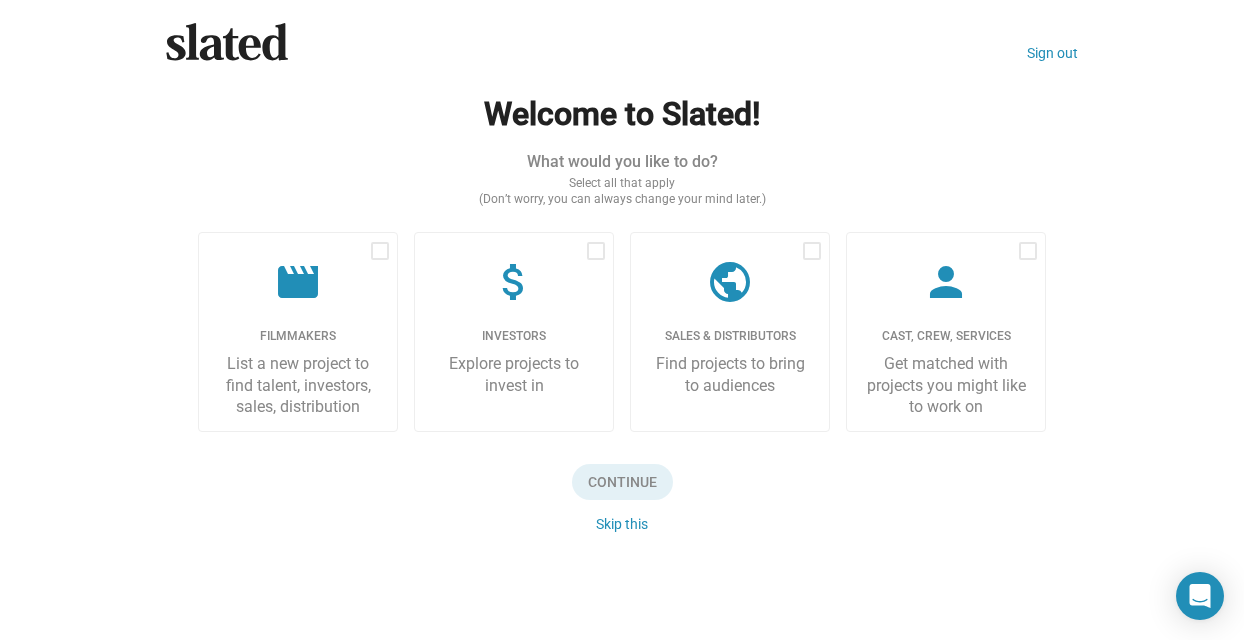 scroll, scrollTop: 18, scrollLeft: 0, axis: vertical 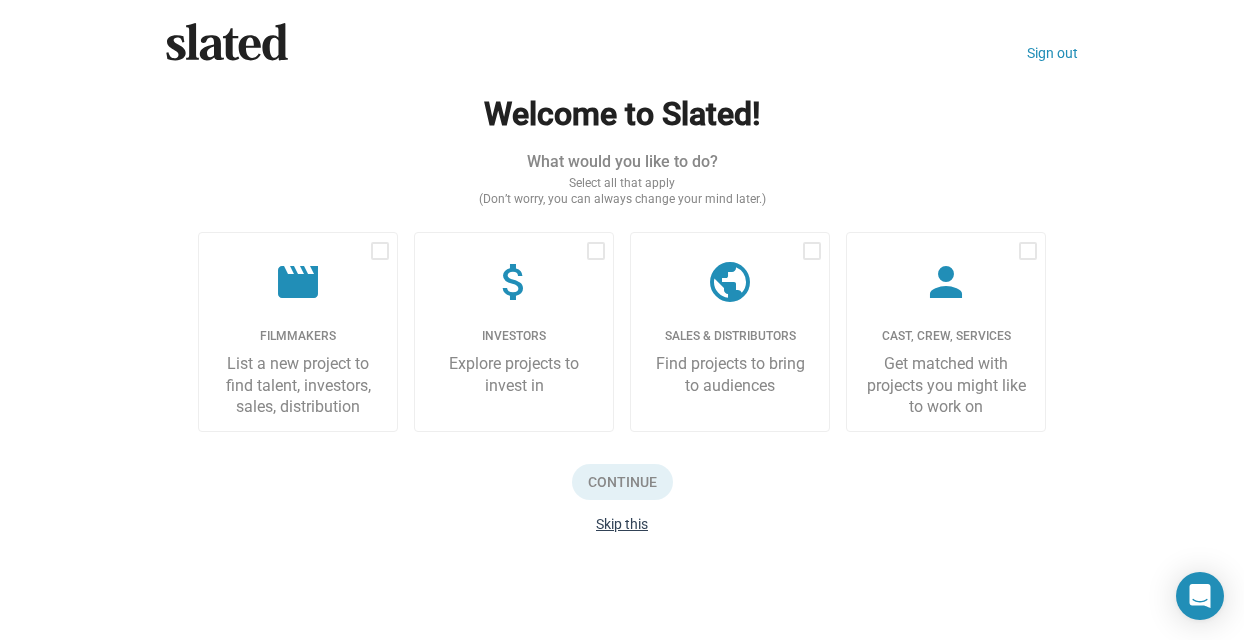 click on "Skip this" 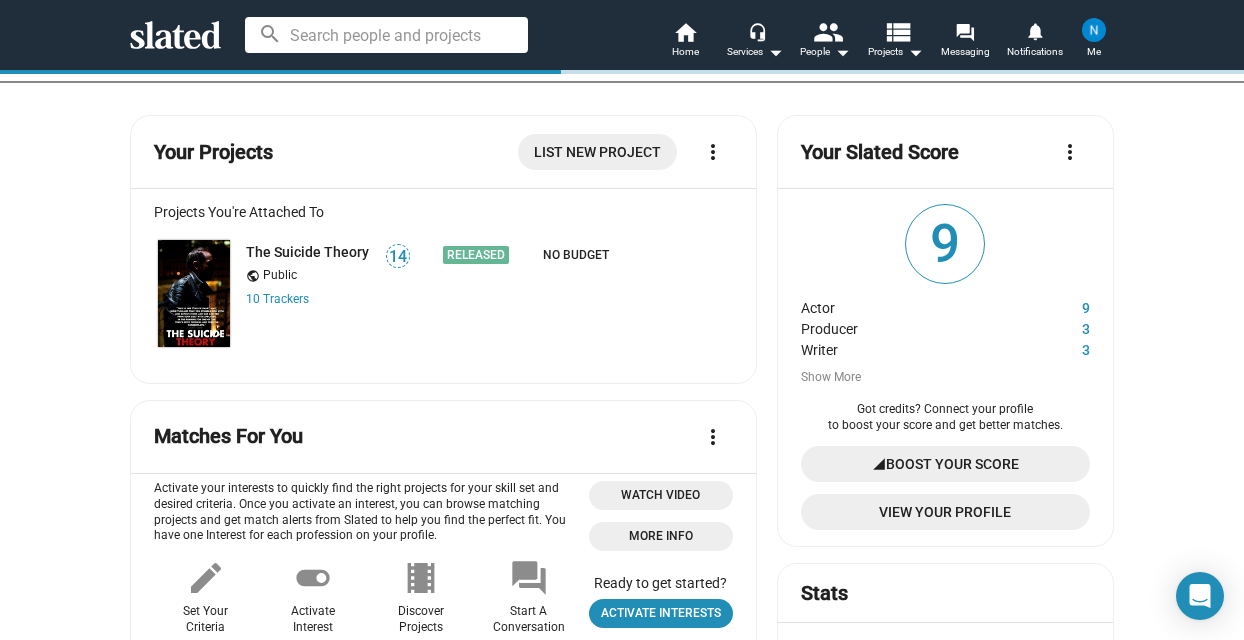 scroll, scrollTop: 0, scrollLeft: 0, axis: both 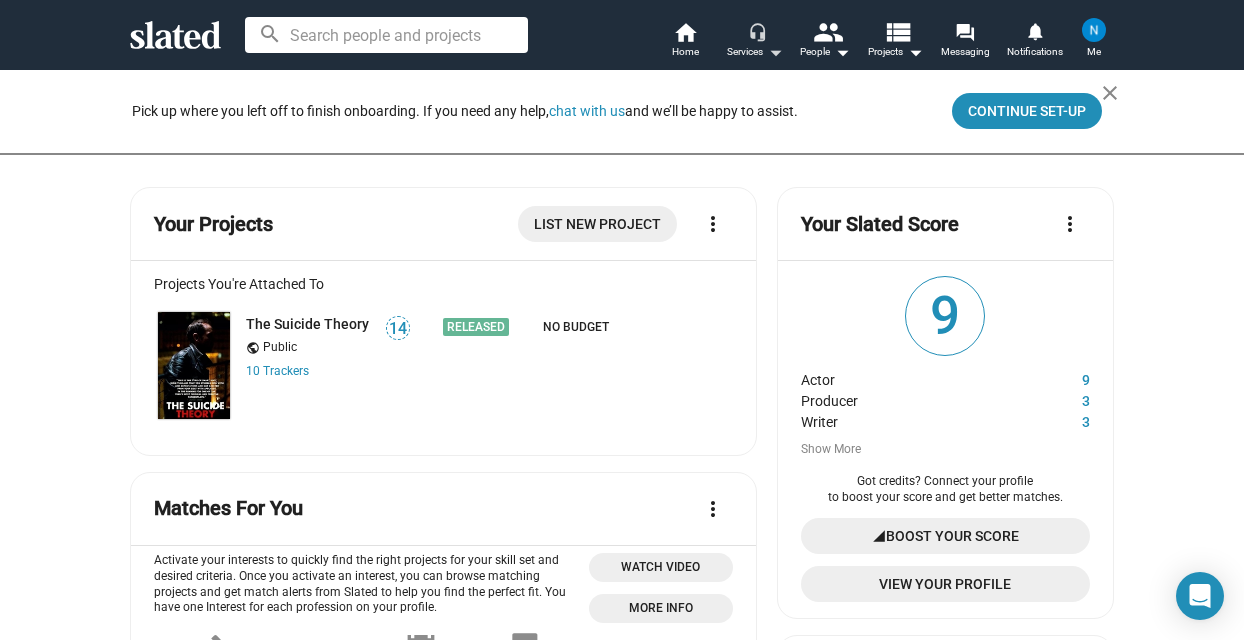 click on "arrow_drop_down" at bounding box center (775, 52) 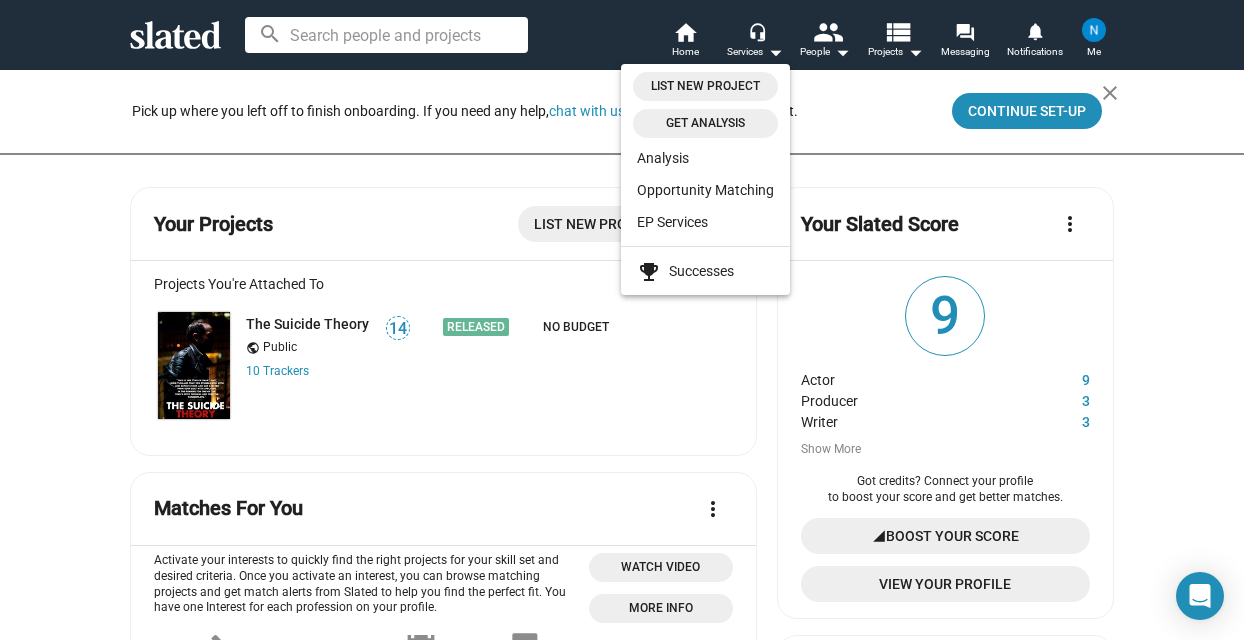 click at bounding box center [622, 320] 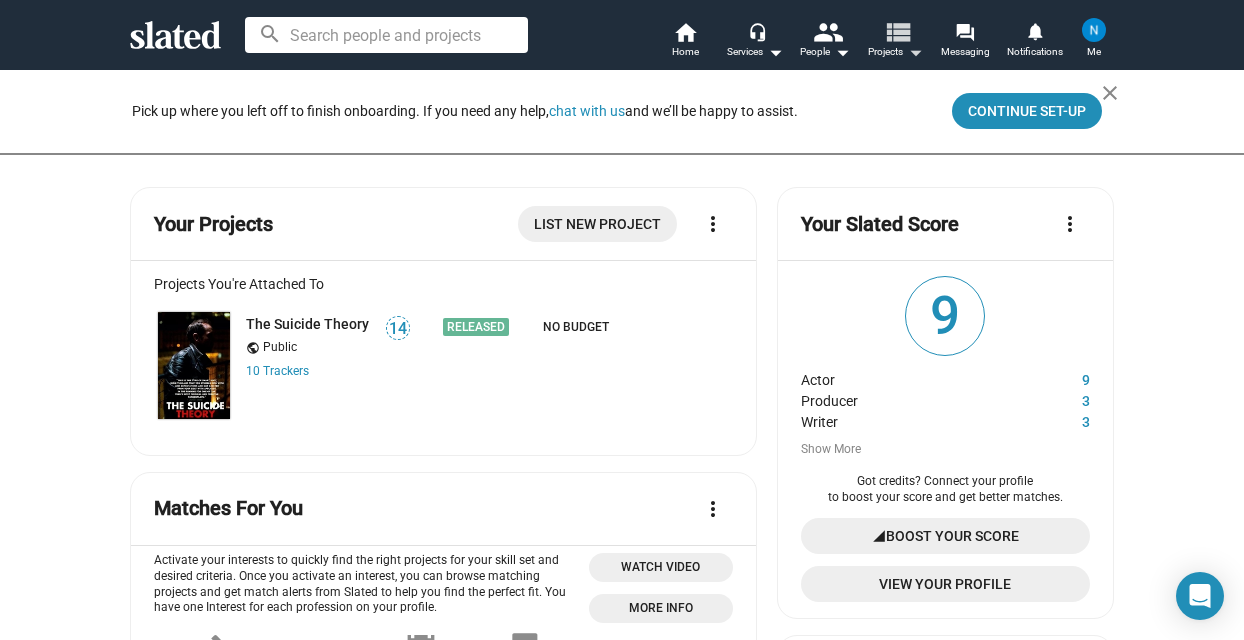 click on "view_list" at bounding box center [897, 31] 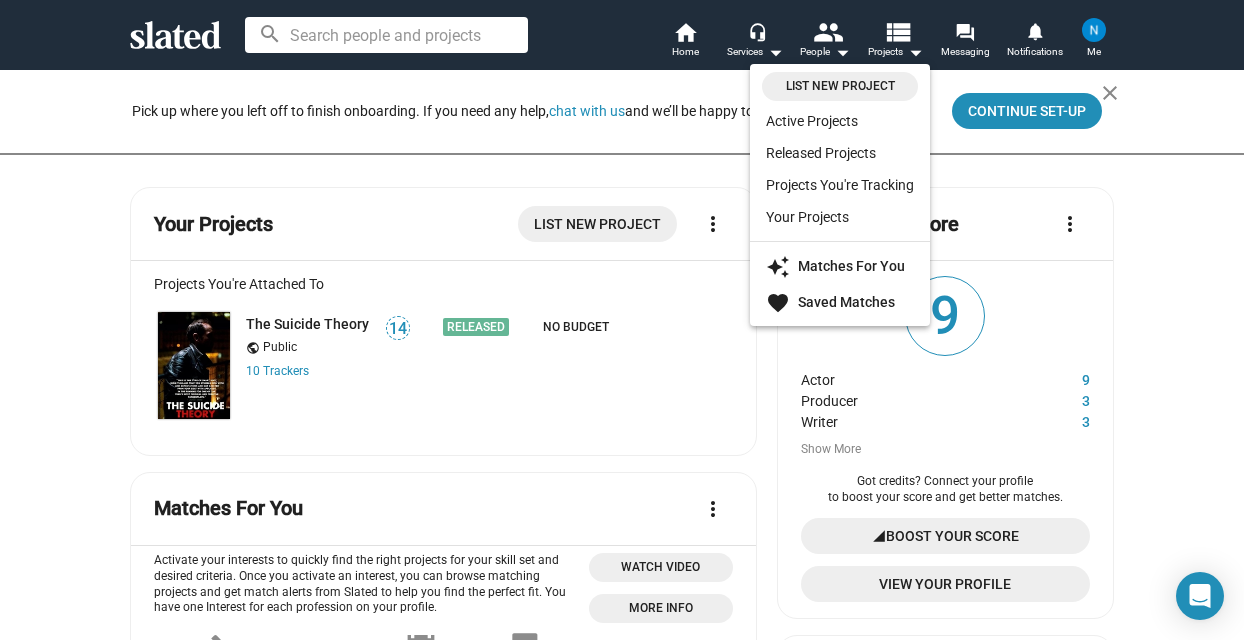 click at bounding box center [622, 320] 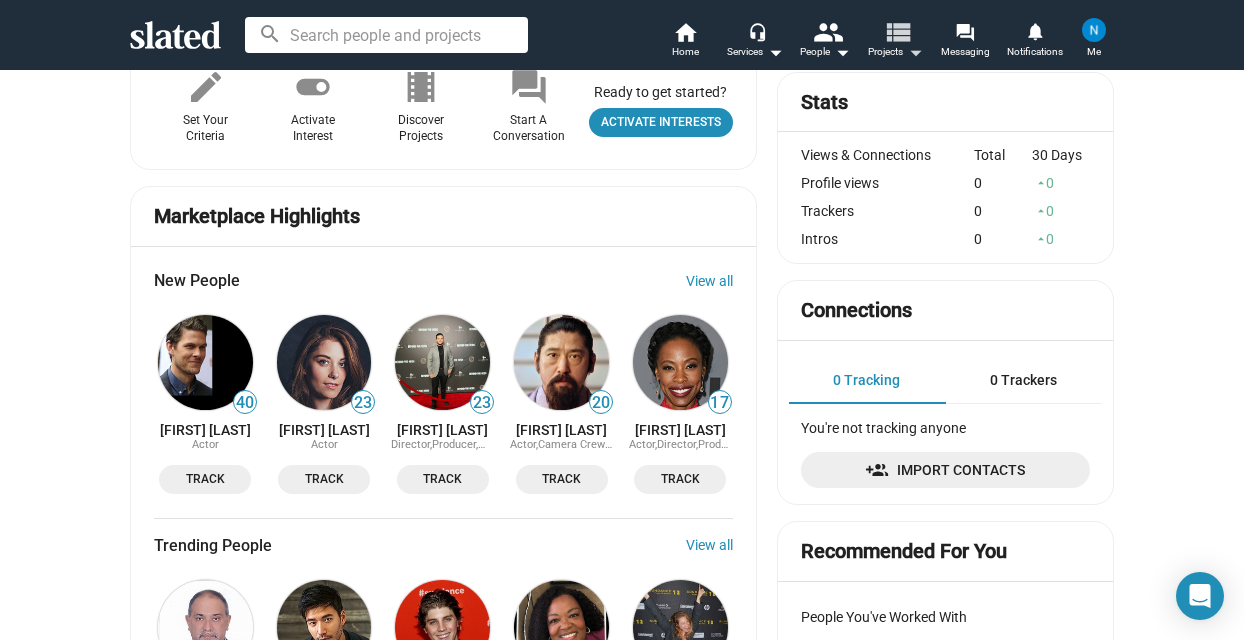 scroll, scrollTop: 0, scrollLeft: 0, axis: both 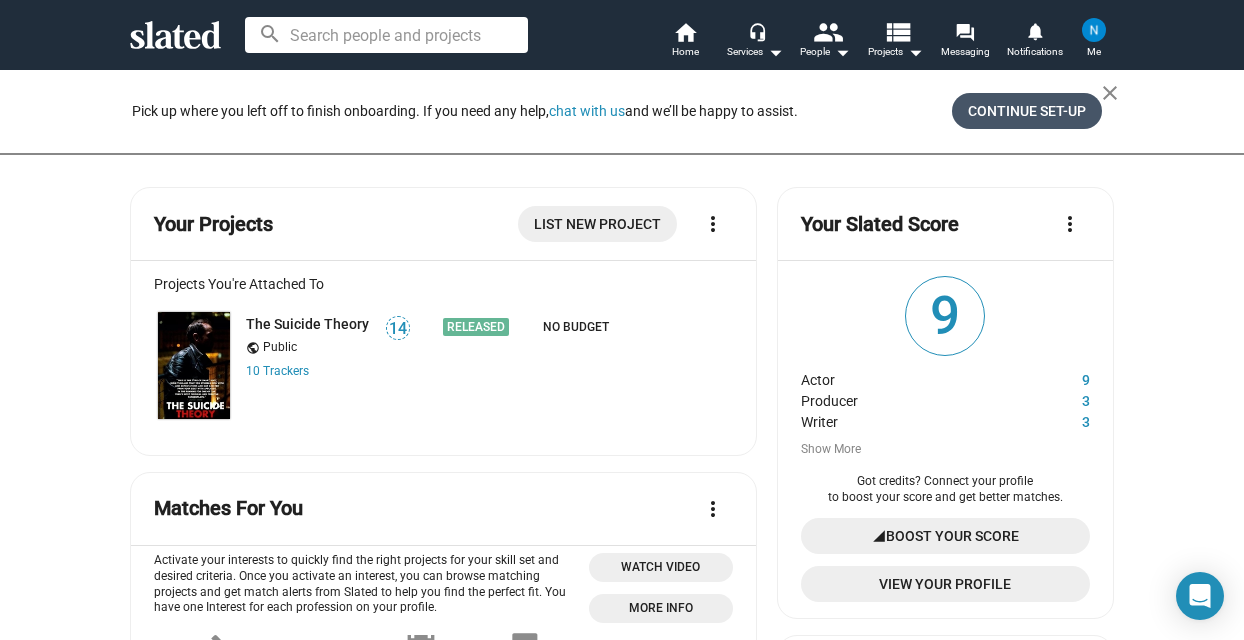click on "Continue Set-up" 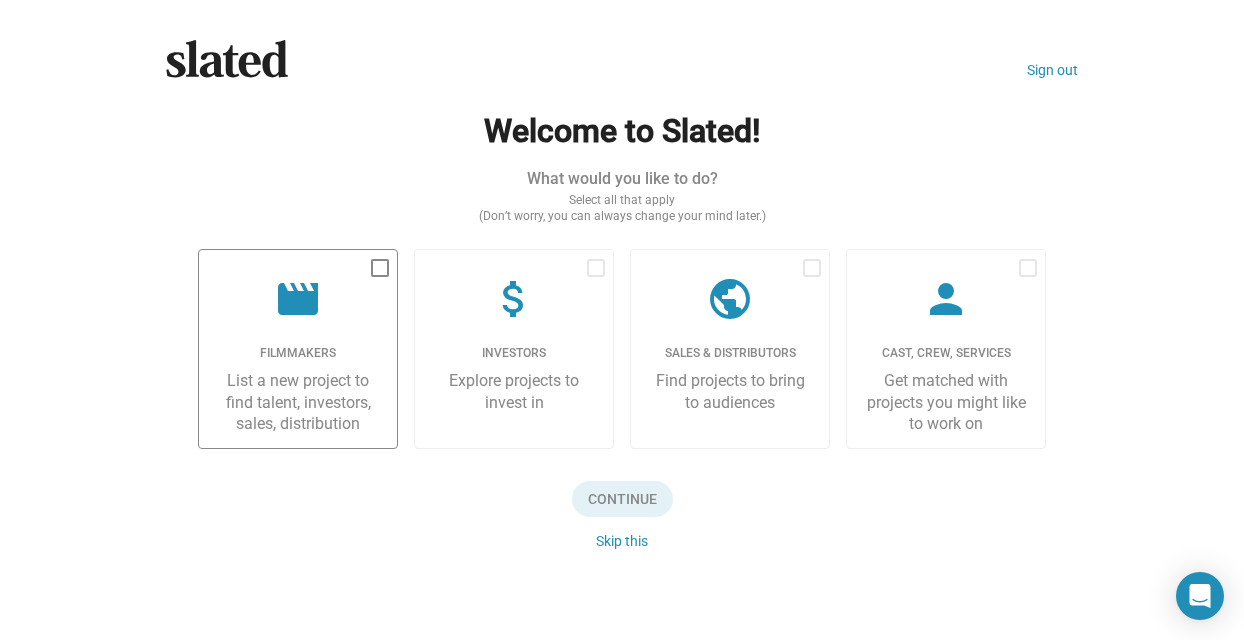 click at bounding box center [380, 268] 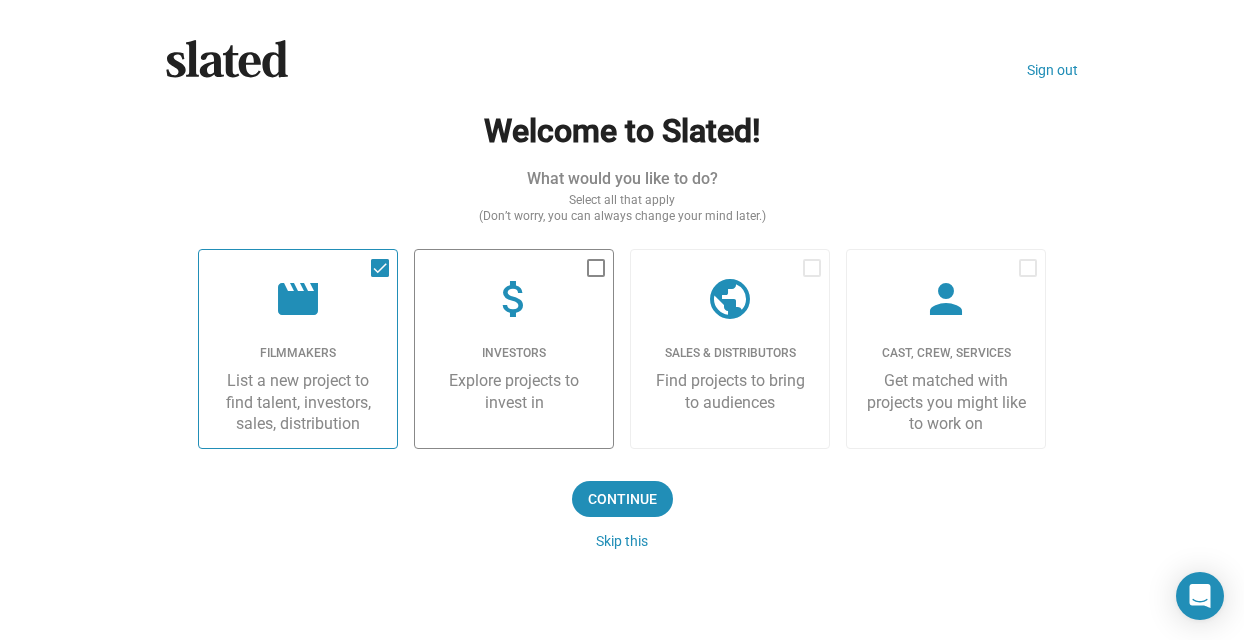 click at bounding box center (596, 268) 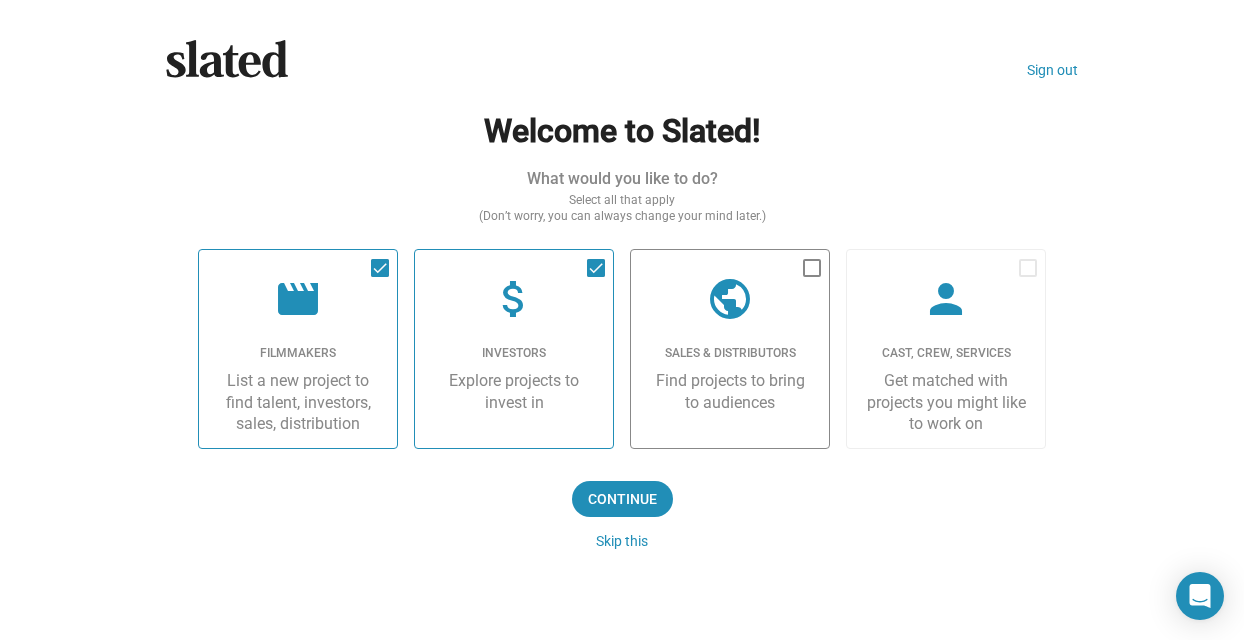 click at bounding box center [812, 268] 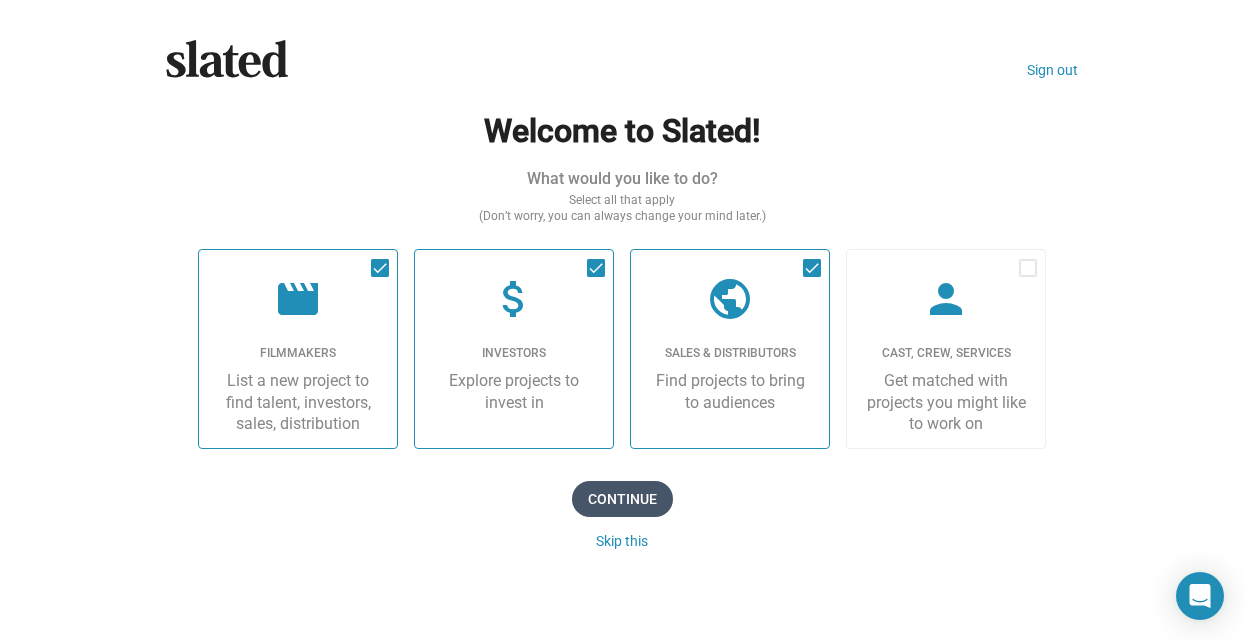 click on "Continue" 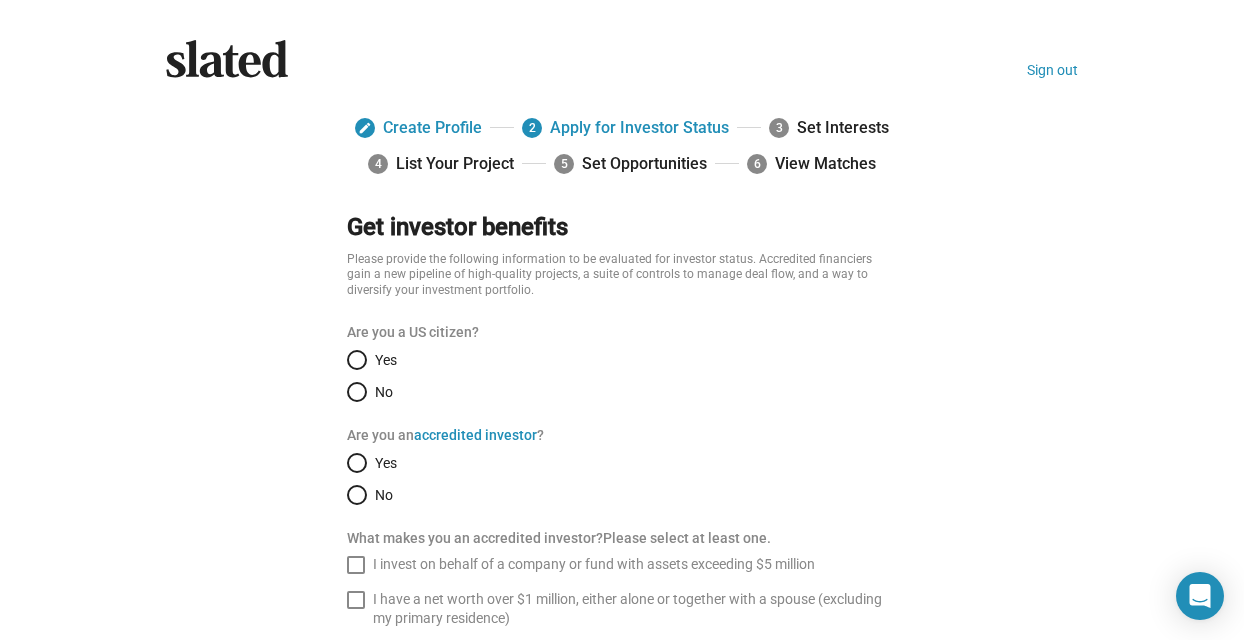 click at bounding box center [357, 392] 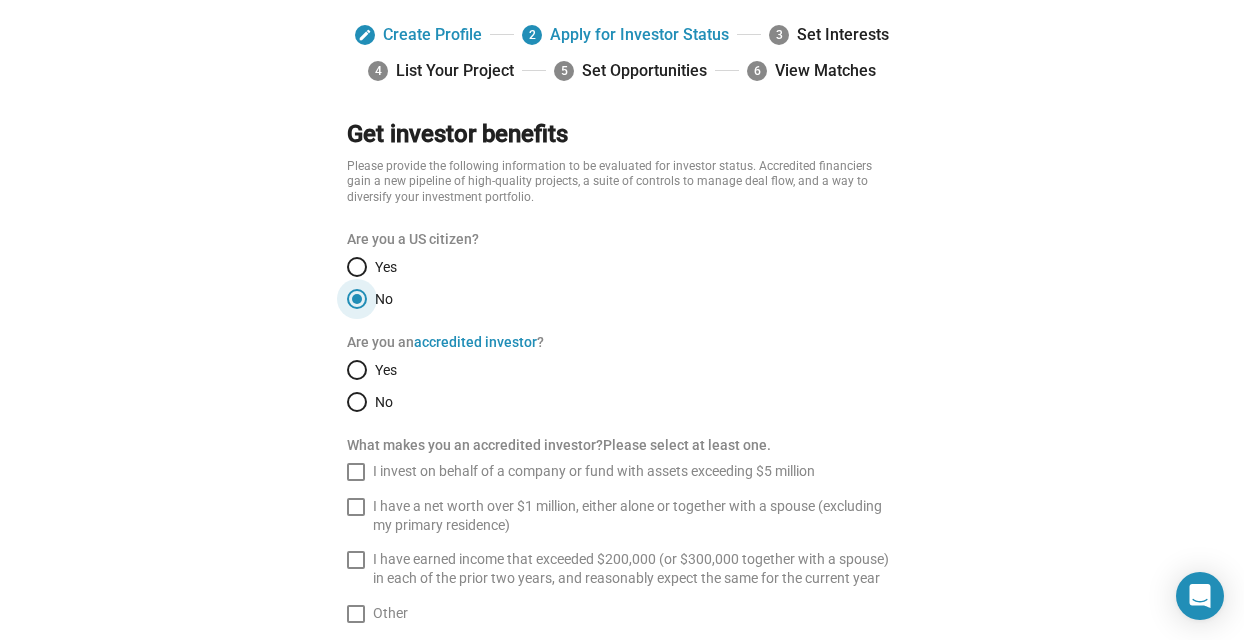 scroll, scrollTop: 94, scrollLeft: 0, axis: vertical 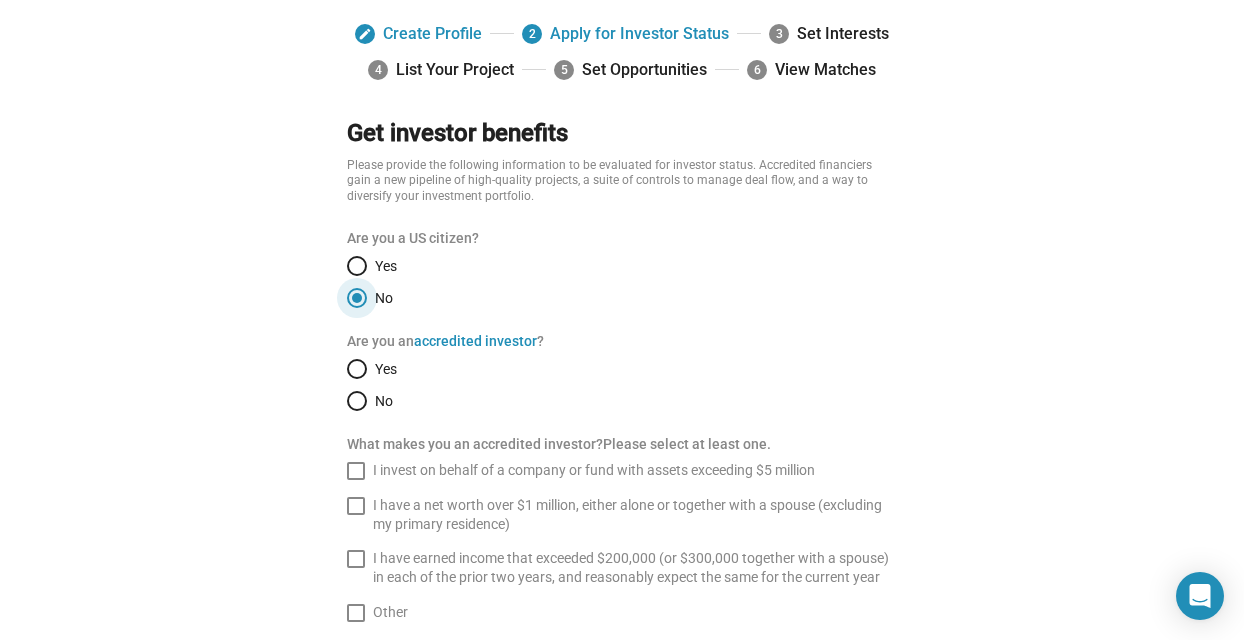 click at bounding box center [357, 369] 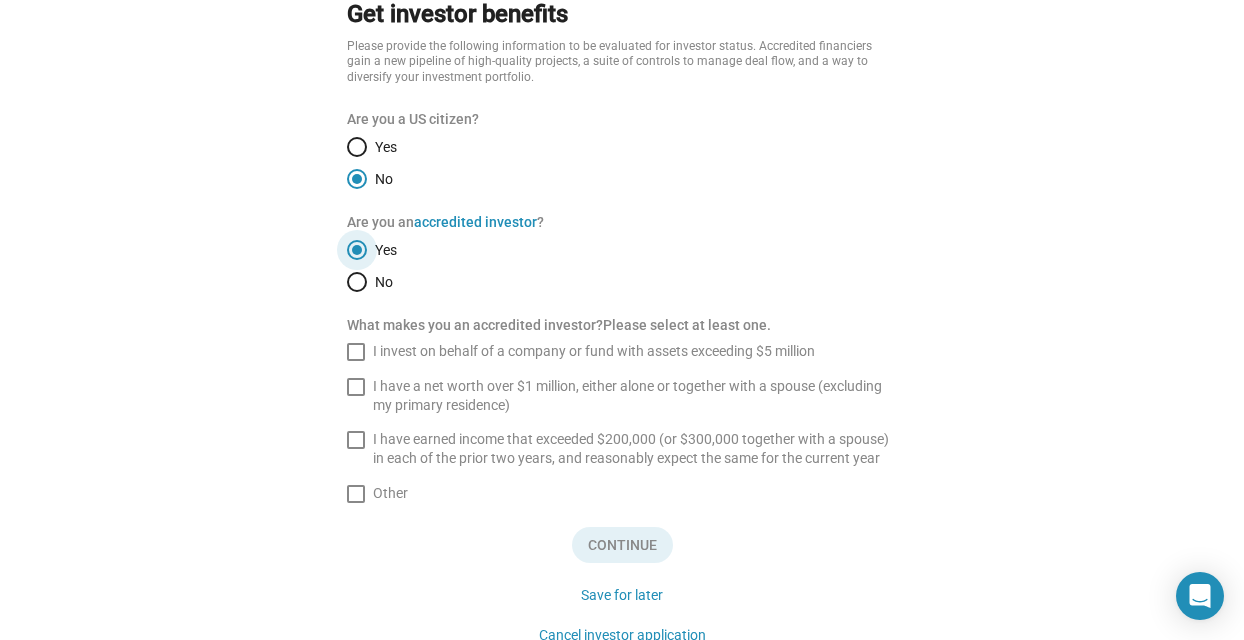 scroll, scrollTop: 214, scrollLeft: 0, axis: vertical 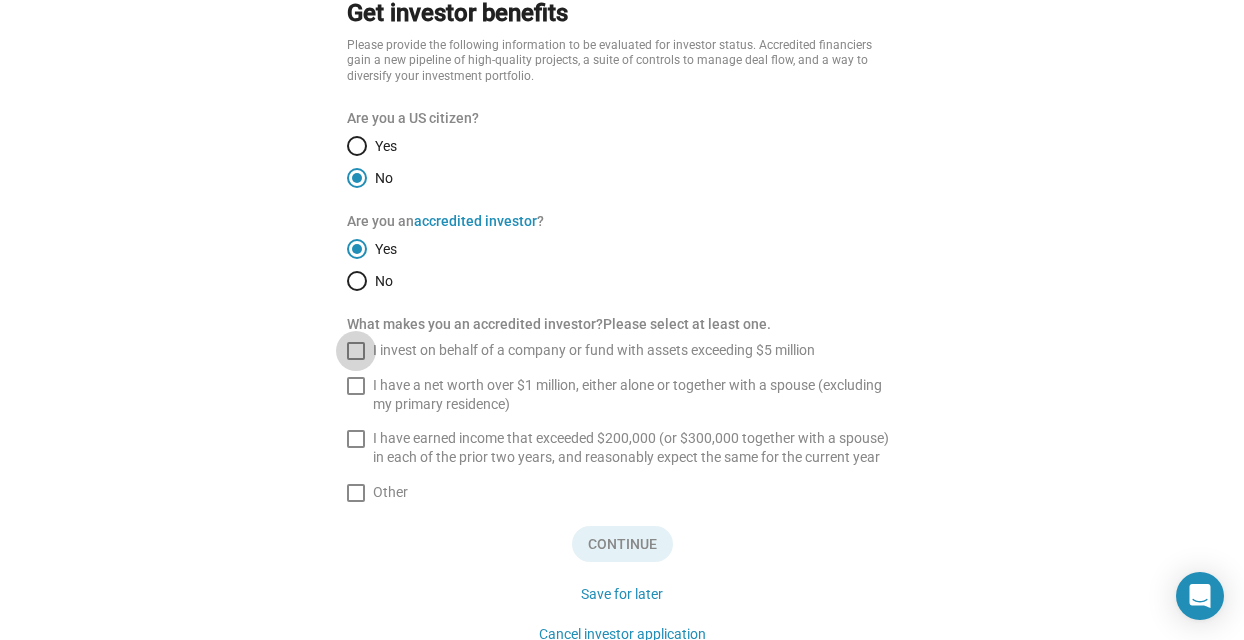 click at bounding box center [356, 351] 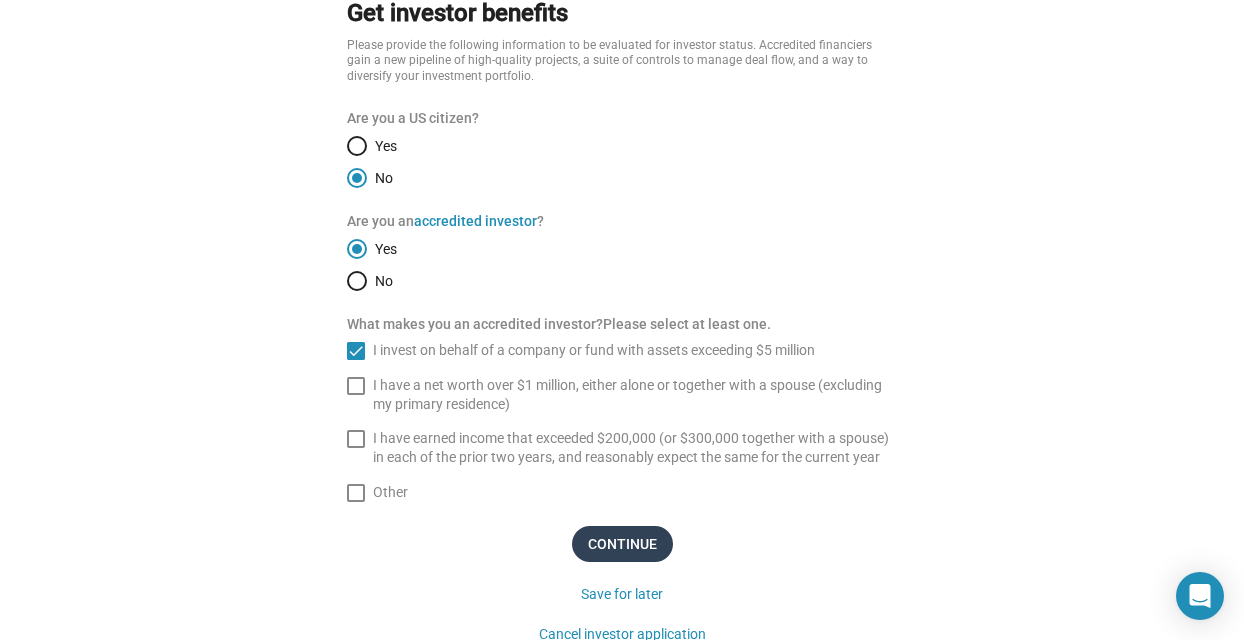 click on "Continue" 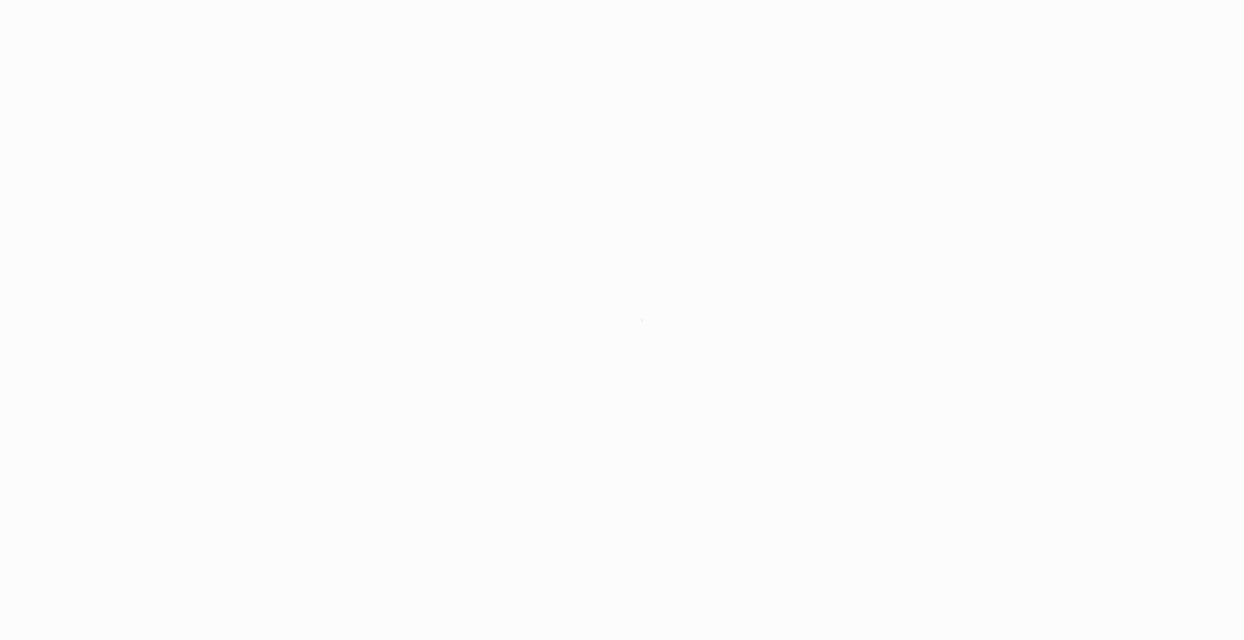 scroll, scrollTop: 0, scrollLeft: 0, axis: both 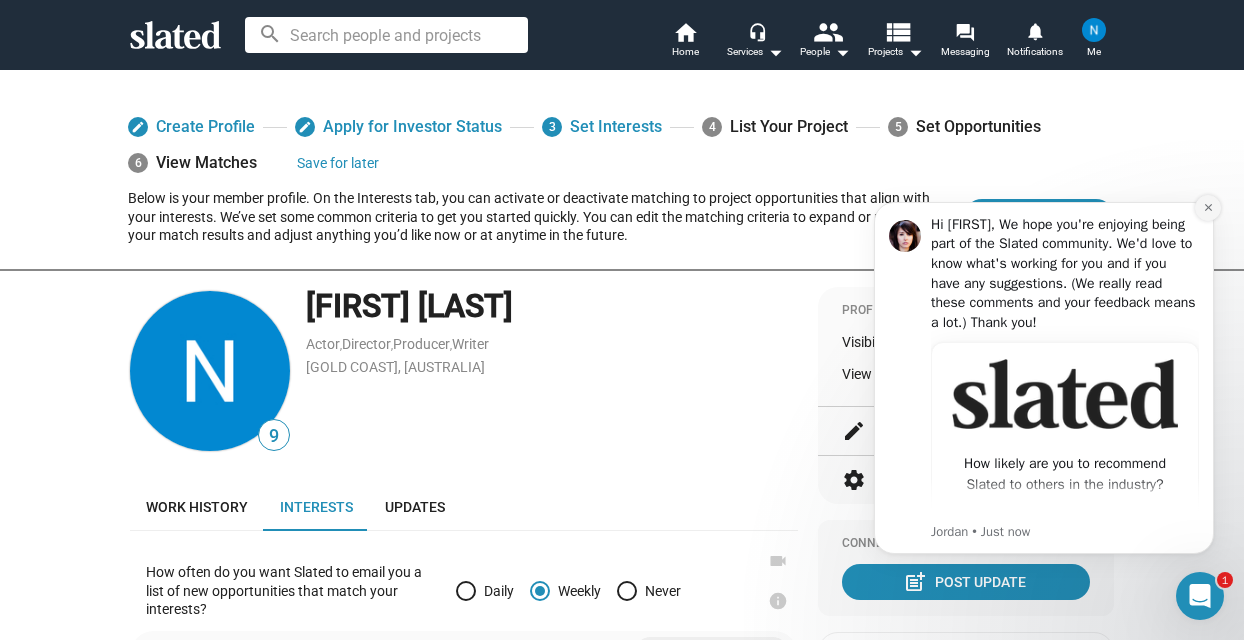 click 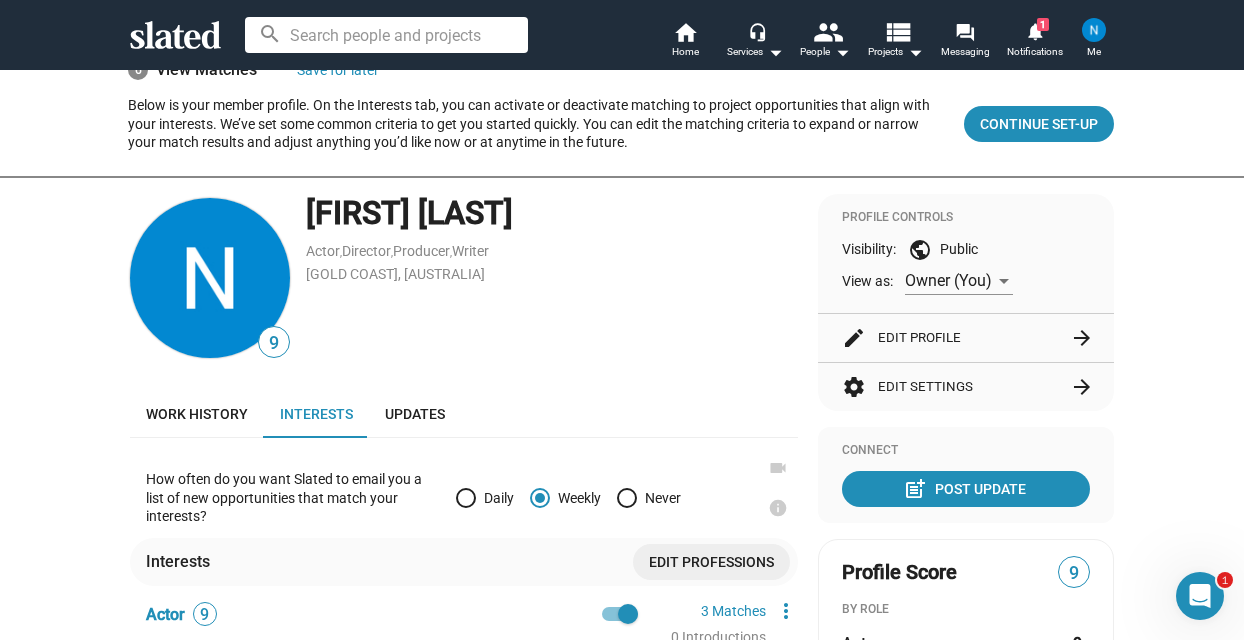scroll, scrollTop: 0, scrollLeft: 0, axis: both 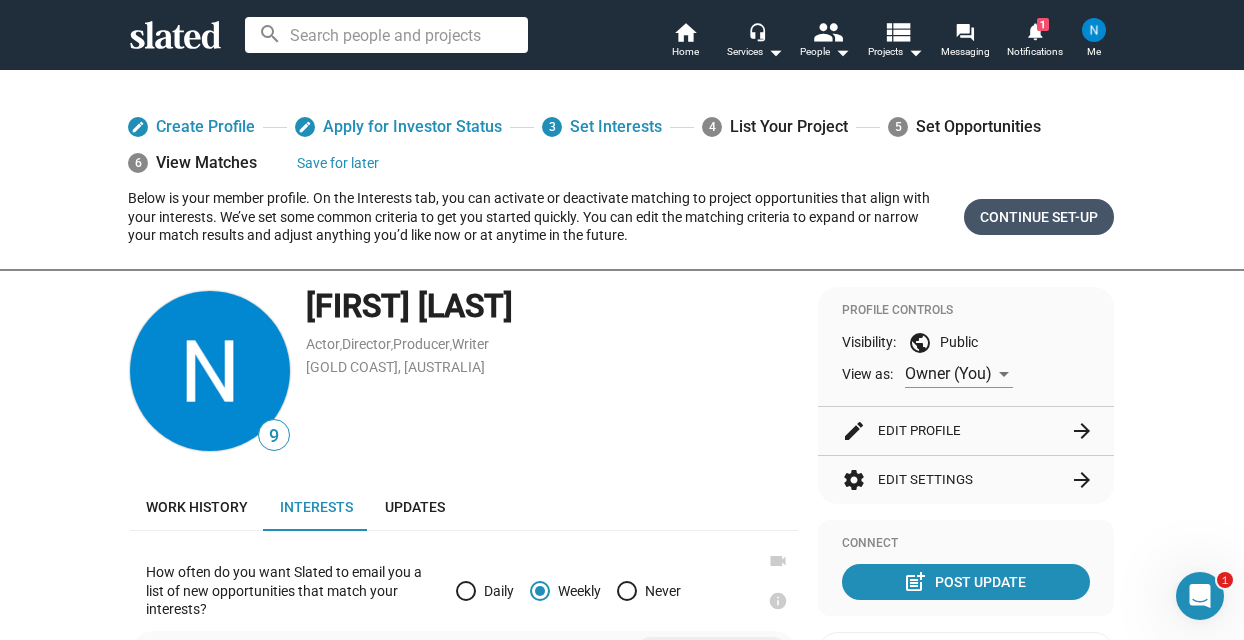 click on "Continue Set-up" at bounding box center [1039, 217] 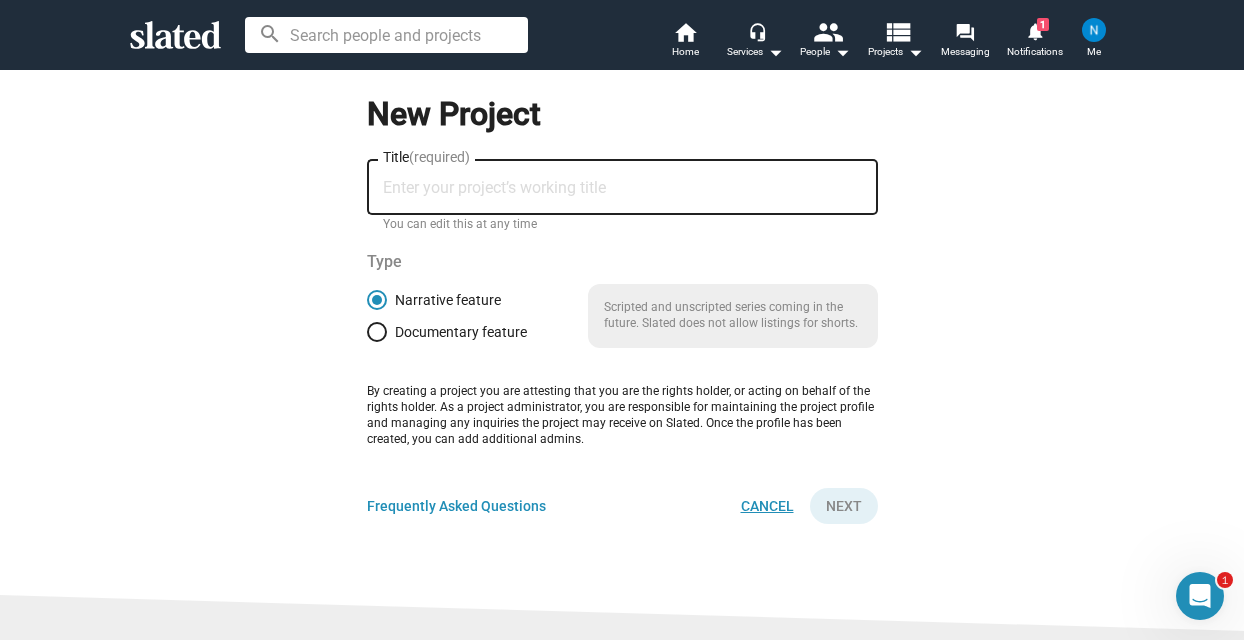 click on "Cancel" 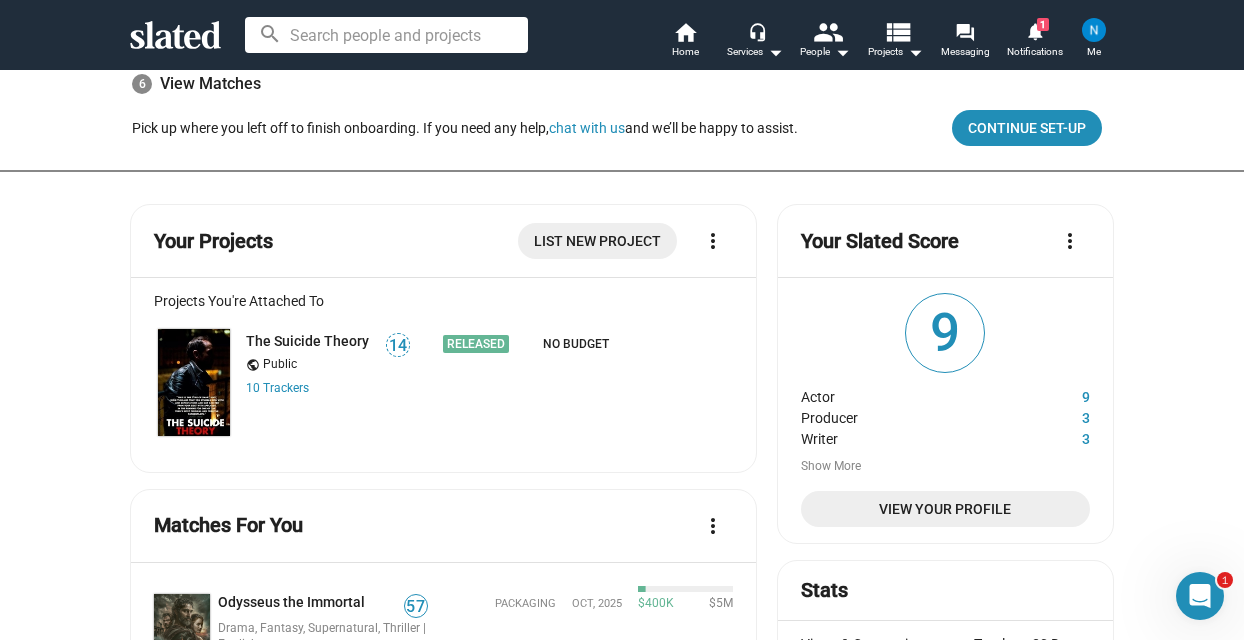 scroll, scrollTop: 0, scrollLeft: 0, axis: both 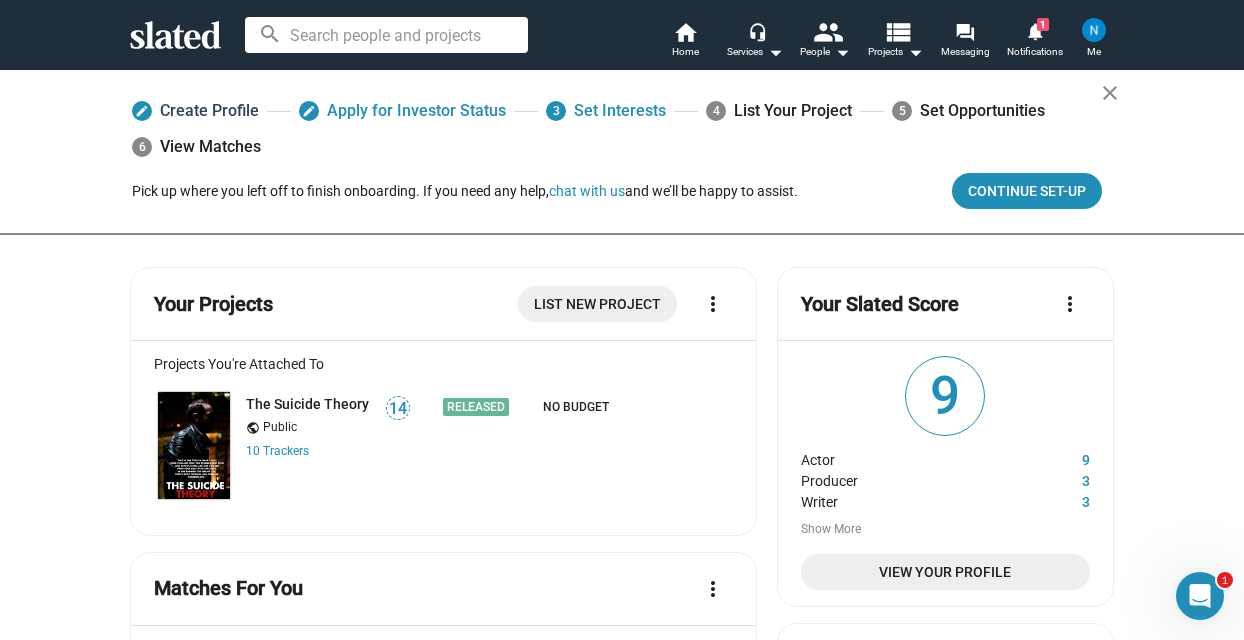 click on "edit  Create Profile" 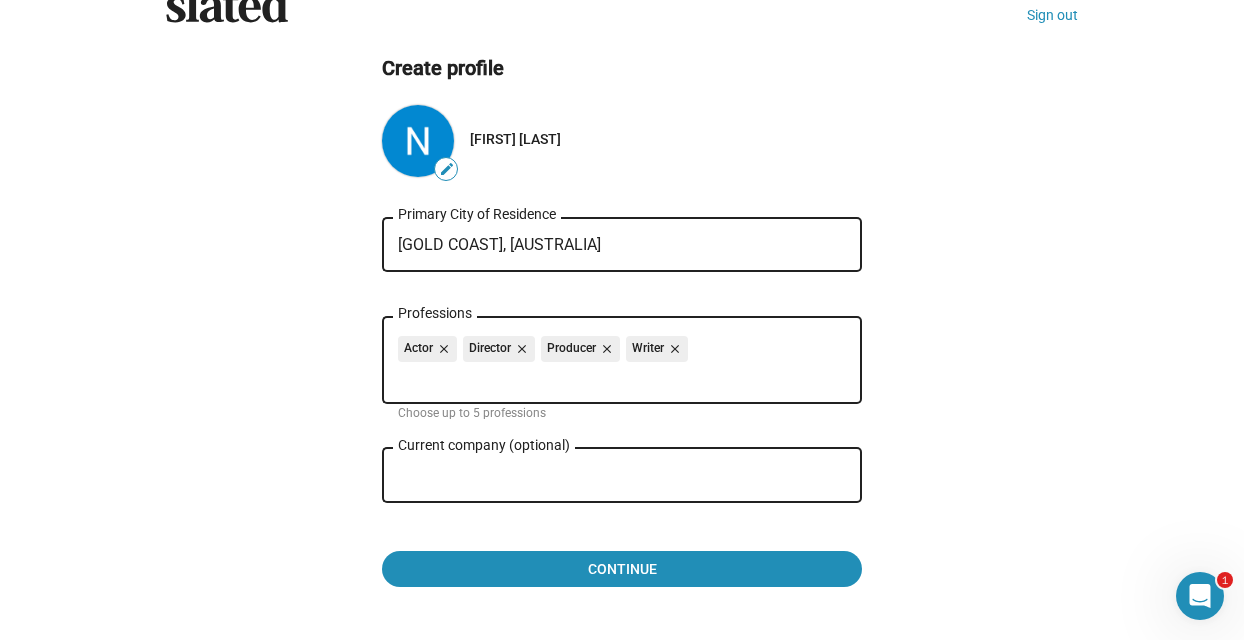scroll, scrollTop: 58, scrollLeft: 0, axis: vertical 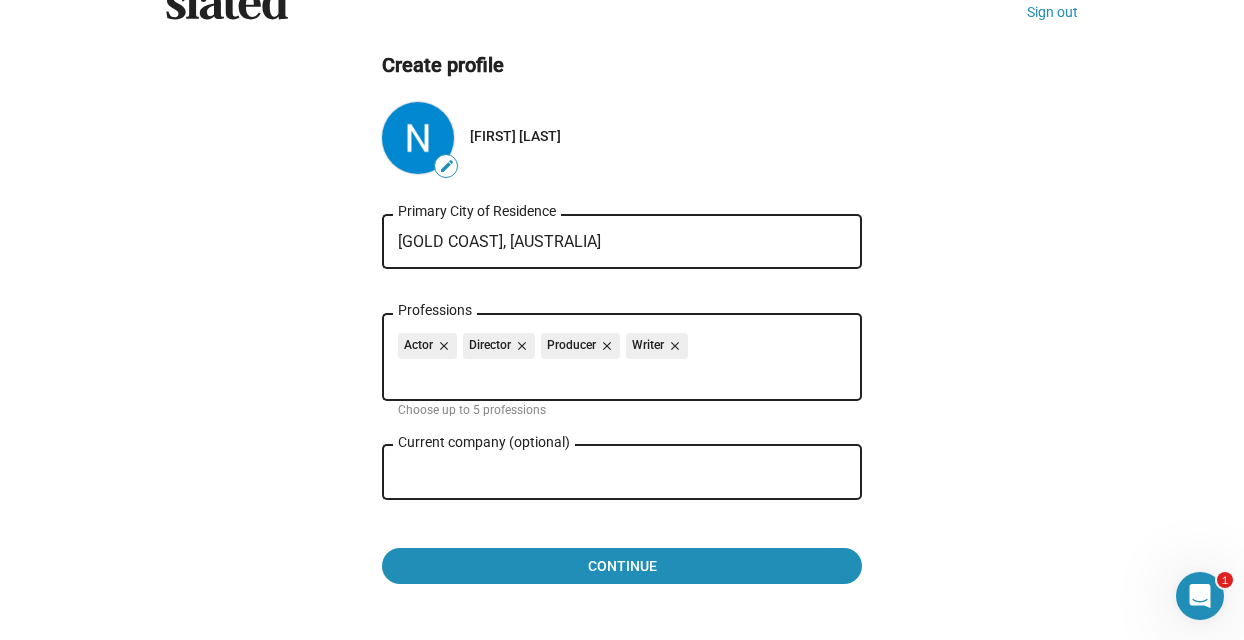 click on "Current company (optional)" at bounding box center [608, 473] 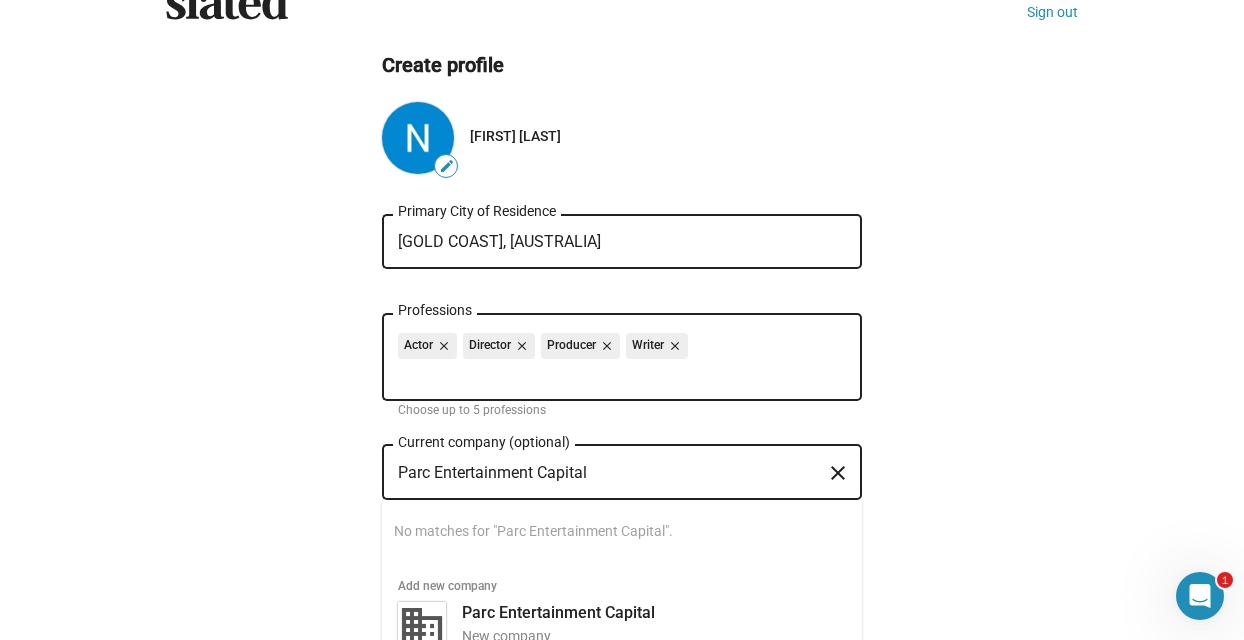 scroll, scrollTop: 0, scrollLeft: 0, axis: both 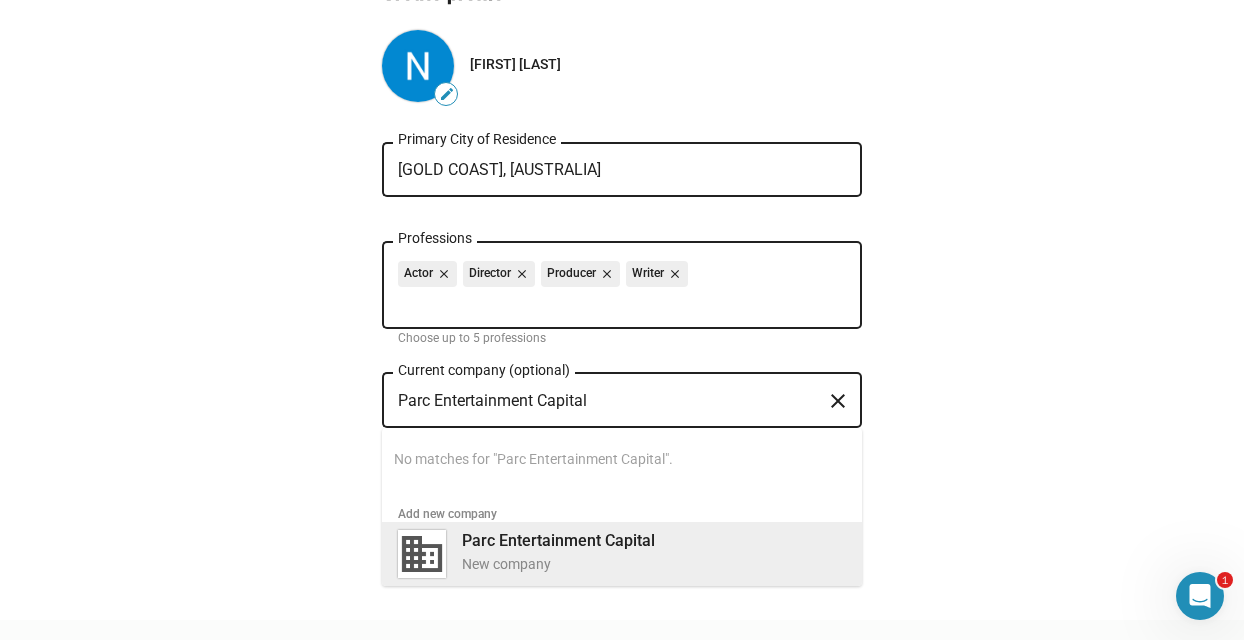 type on "Parc Entertainment Capital" 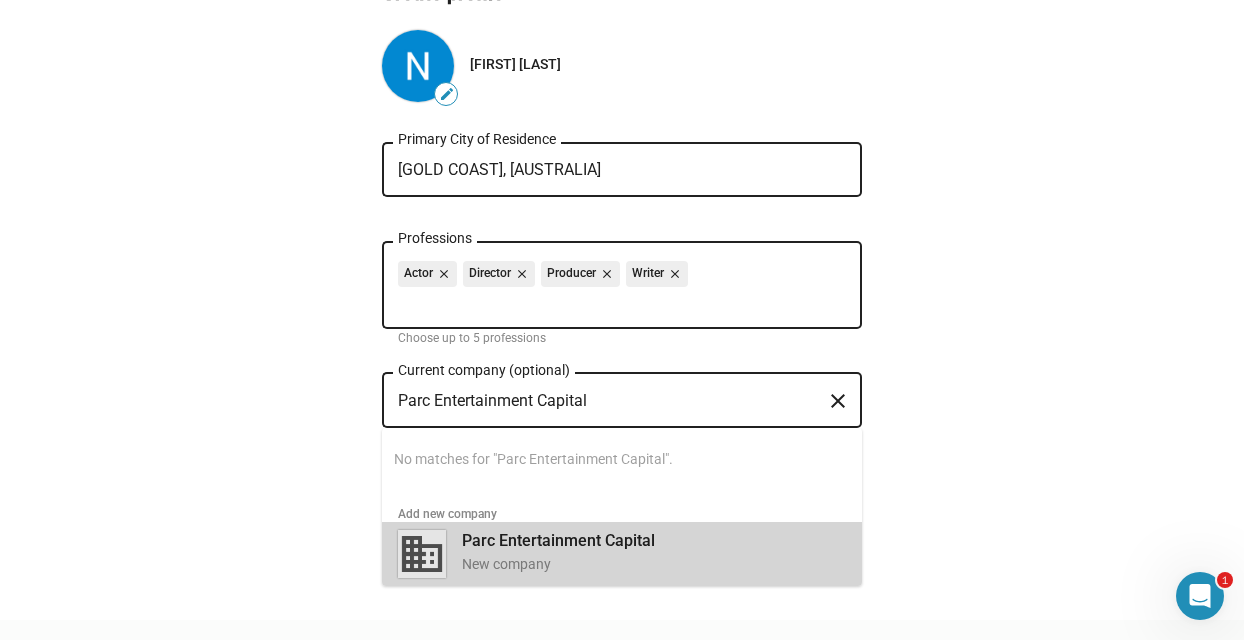 scroll, scrollTop: 0, scrollLeft: 0, axis: both 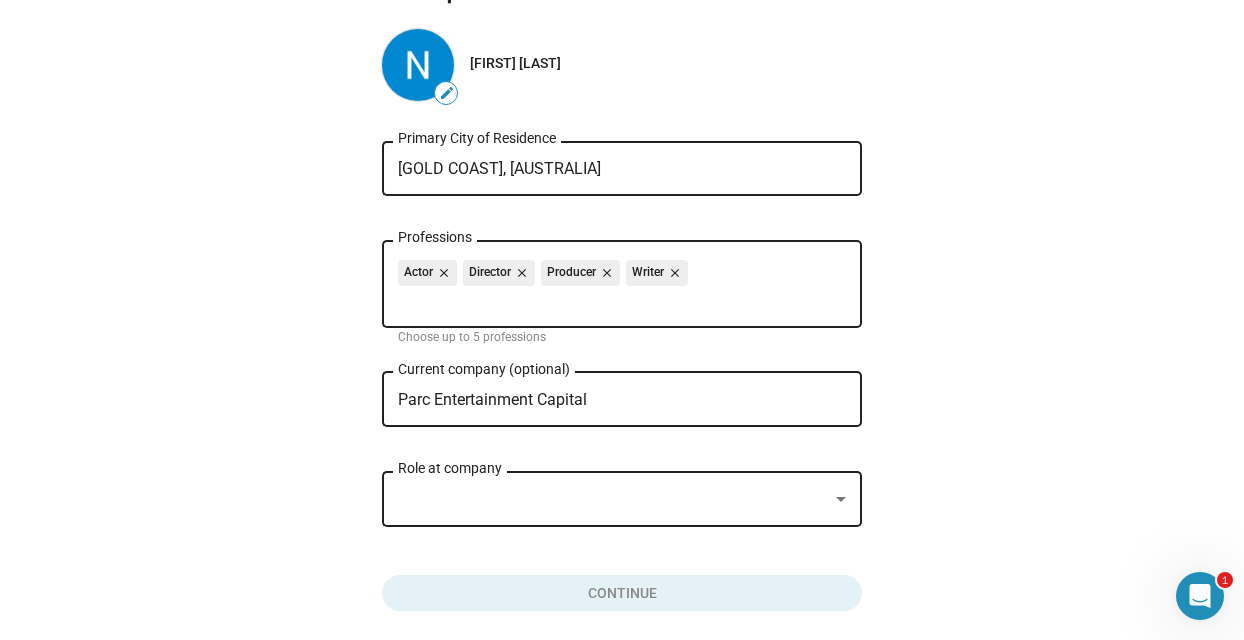 click at bounding box center (613, 499) 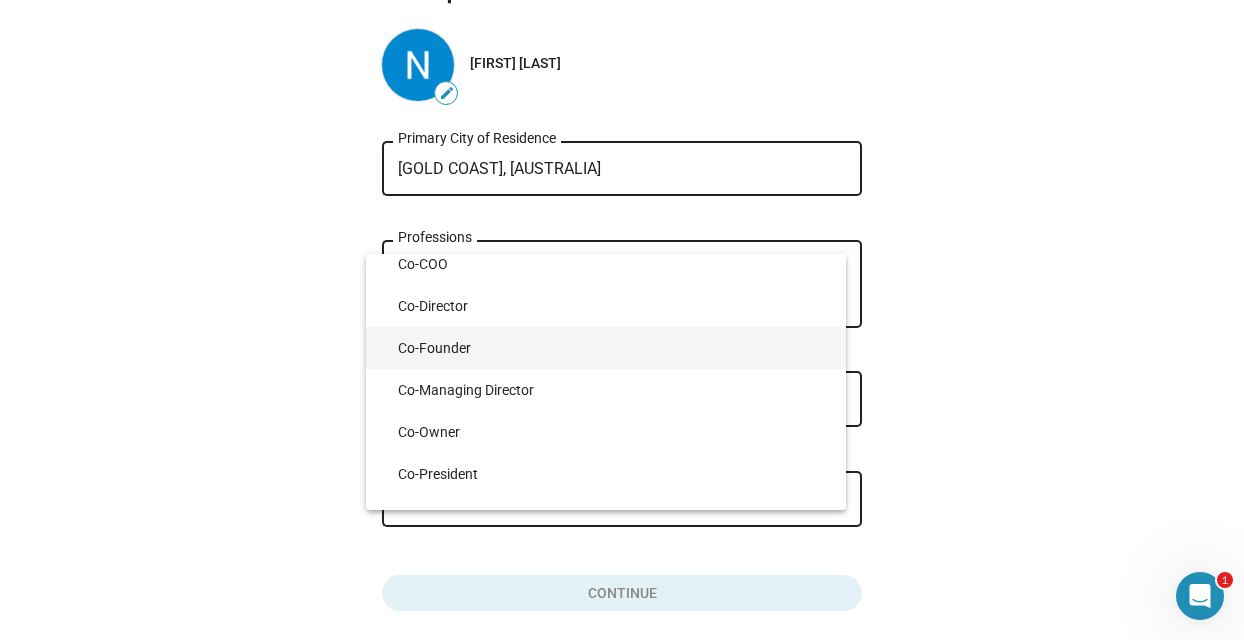 scroll, scrollTop: 2490, scrollLeft: 0, axis: vertical 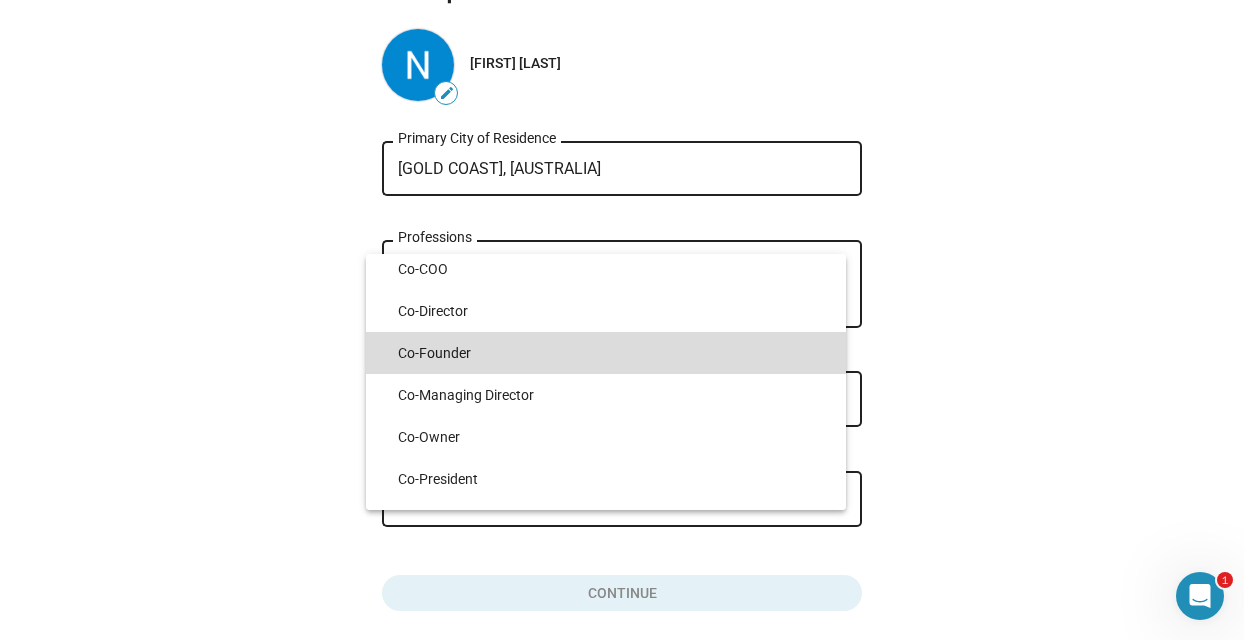 click on "Co-Founder" at bounding box center [614, 353] 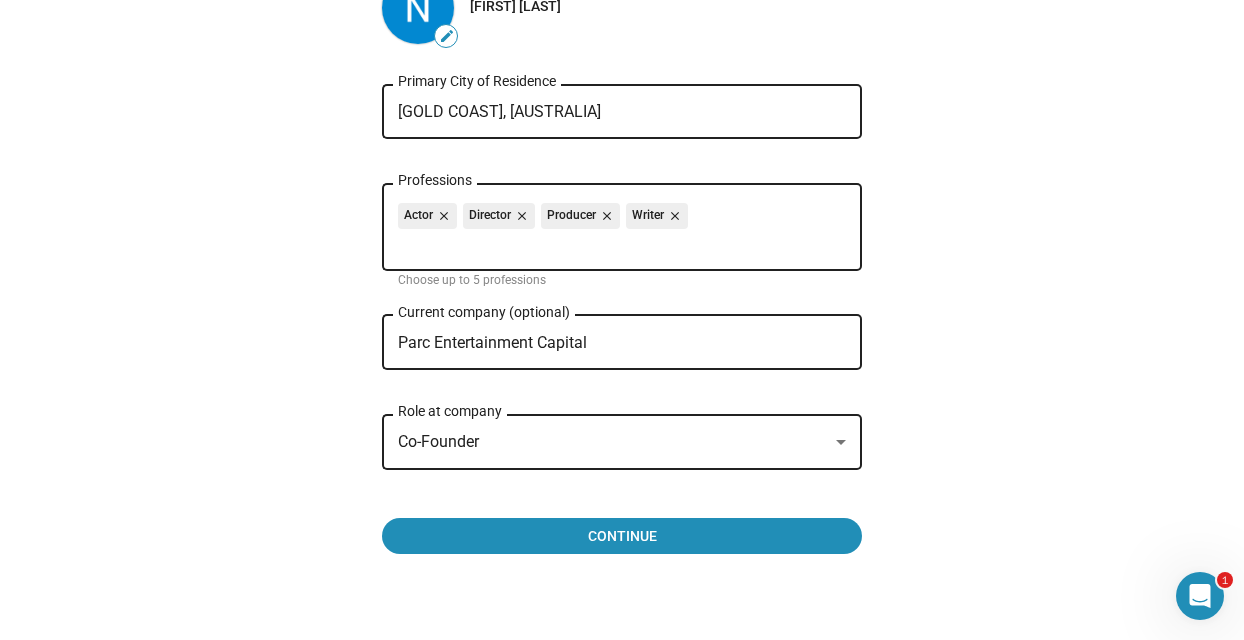 scroll, scrollTop: 212, scrollLeft: 0, axis: vertical 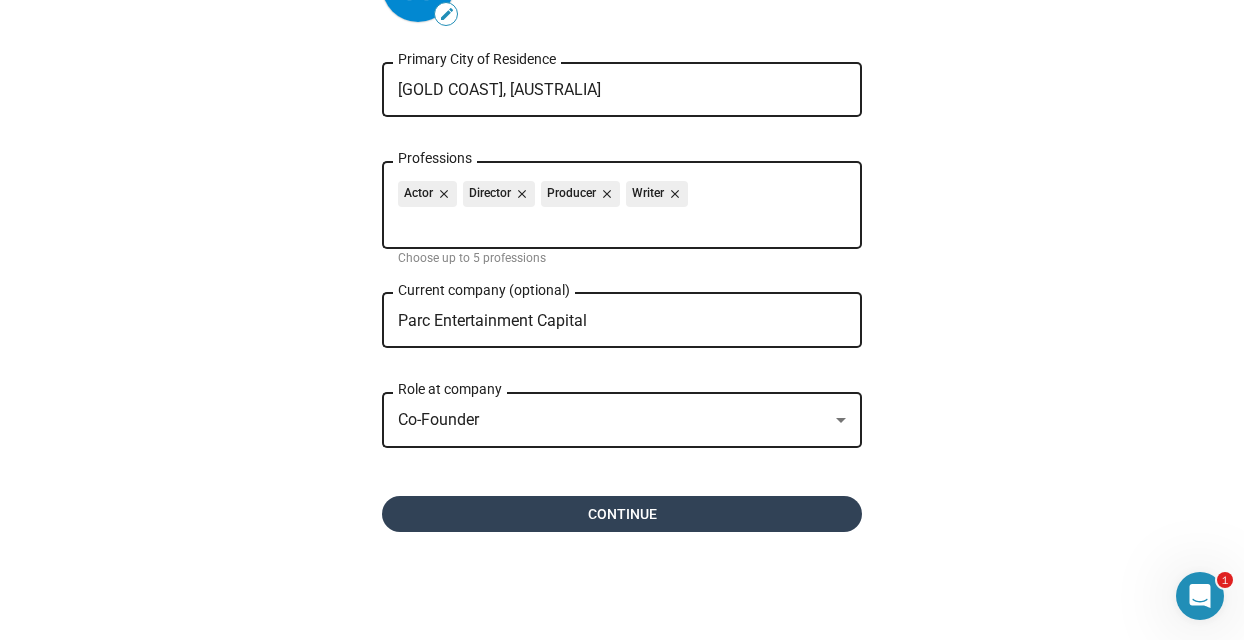 click on "Continue" 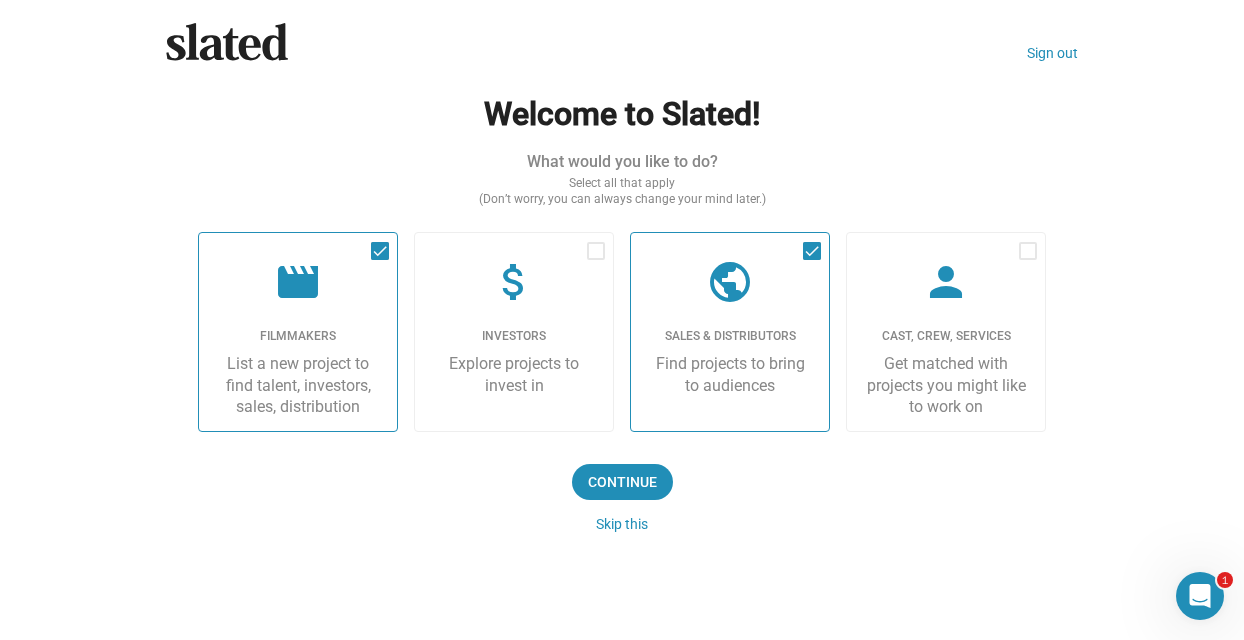 scroll, scrollTop: 18, scrollLeft: 0, axis: vertical 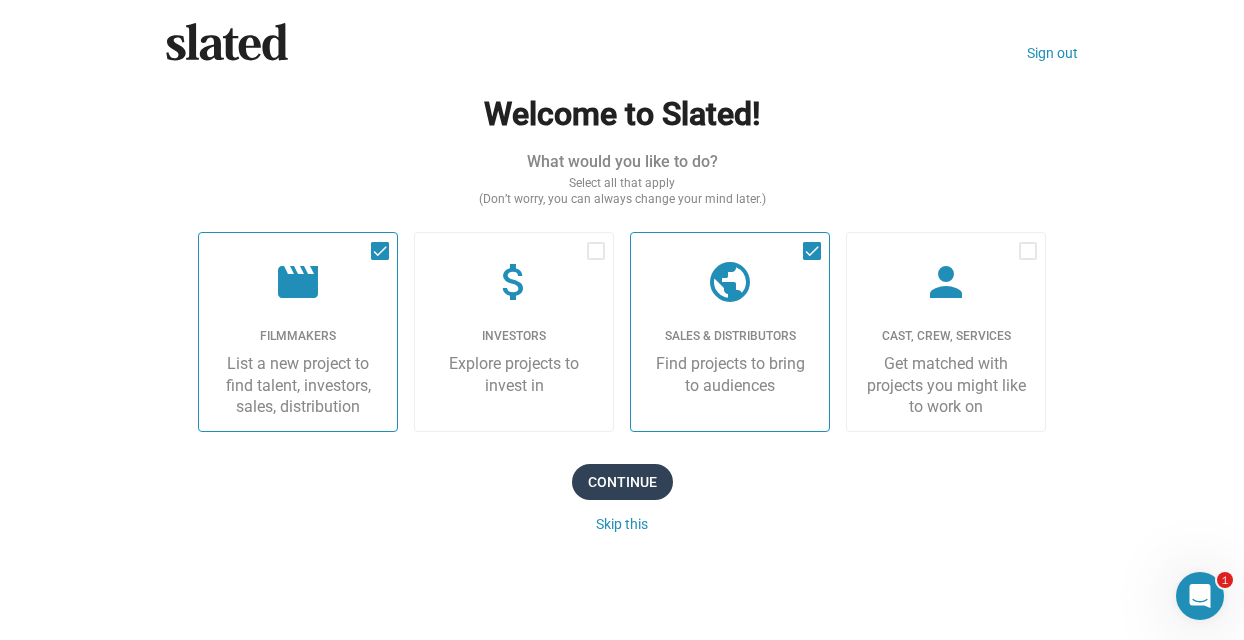 click on "Continue" 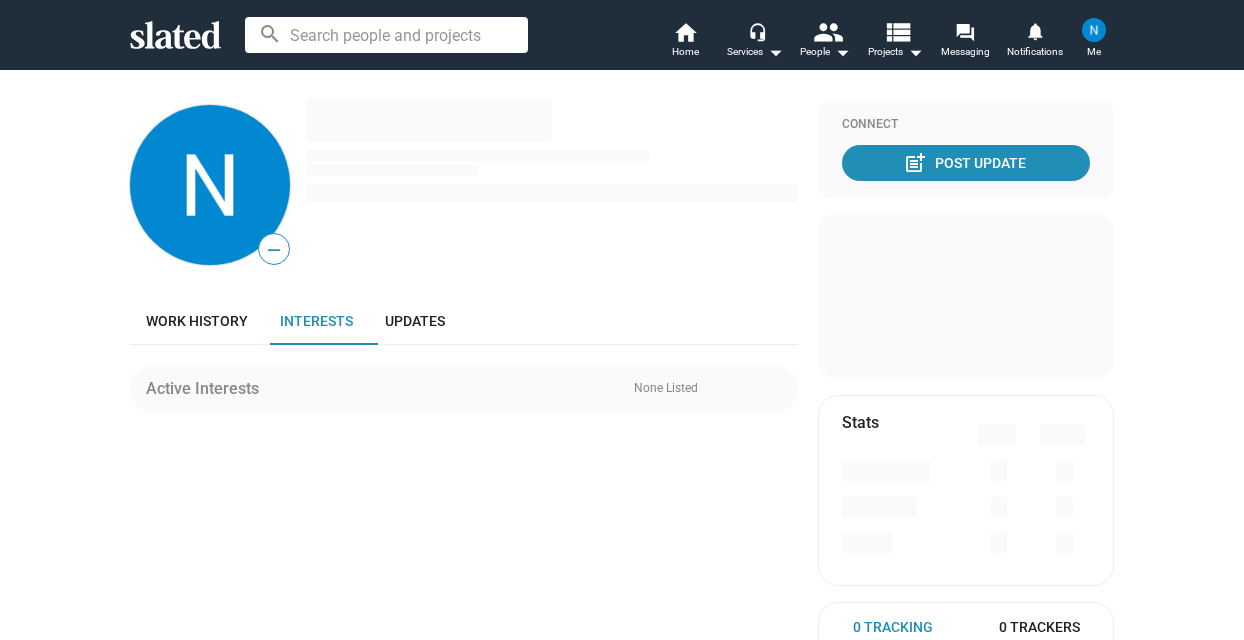scroll, scrollTop: 0, scrollLeft: 0, axis: both 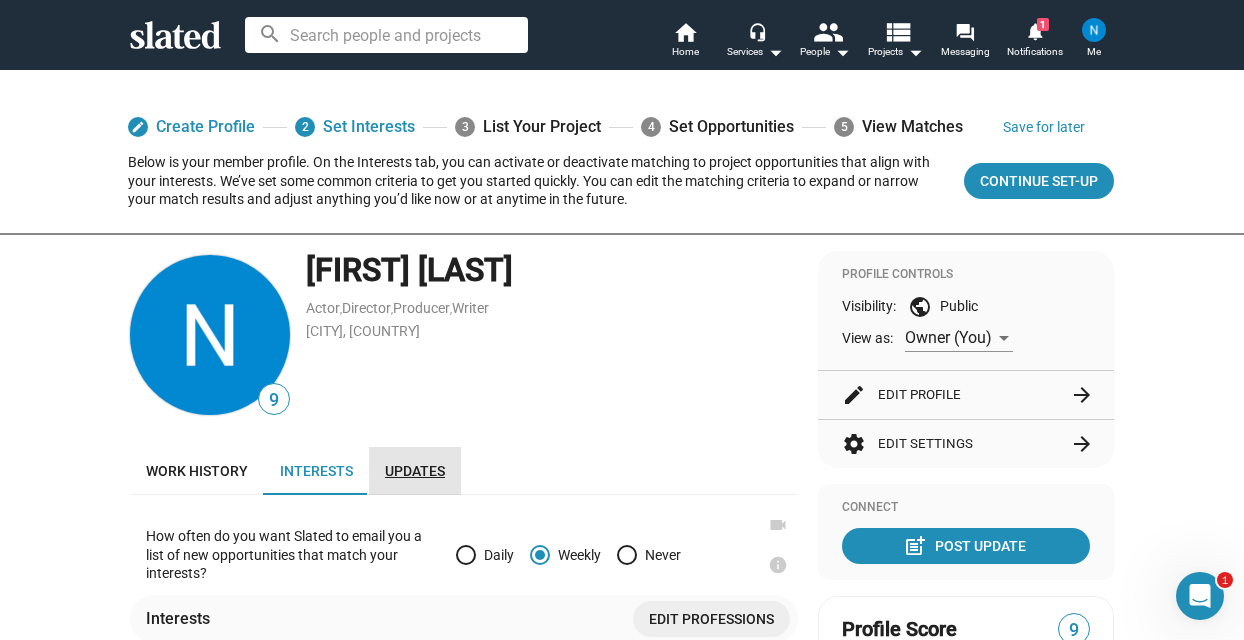 click on "Updates" at bounding box center (415, 471) 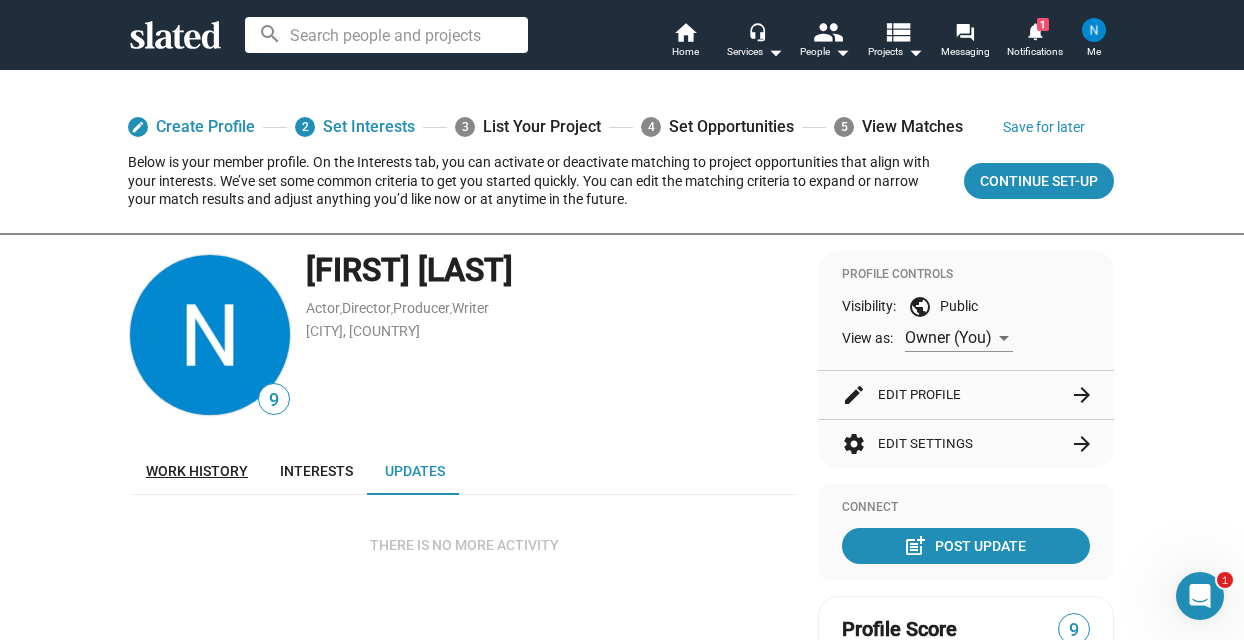 click on "Work history" at bounding box center [197, 471] 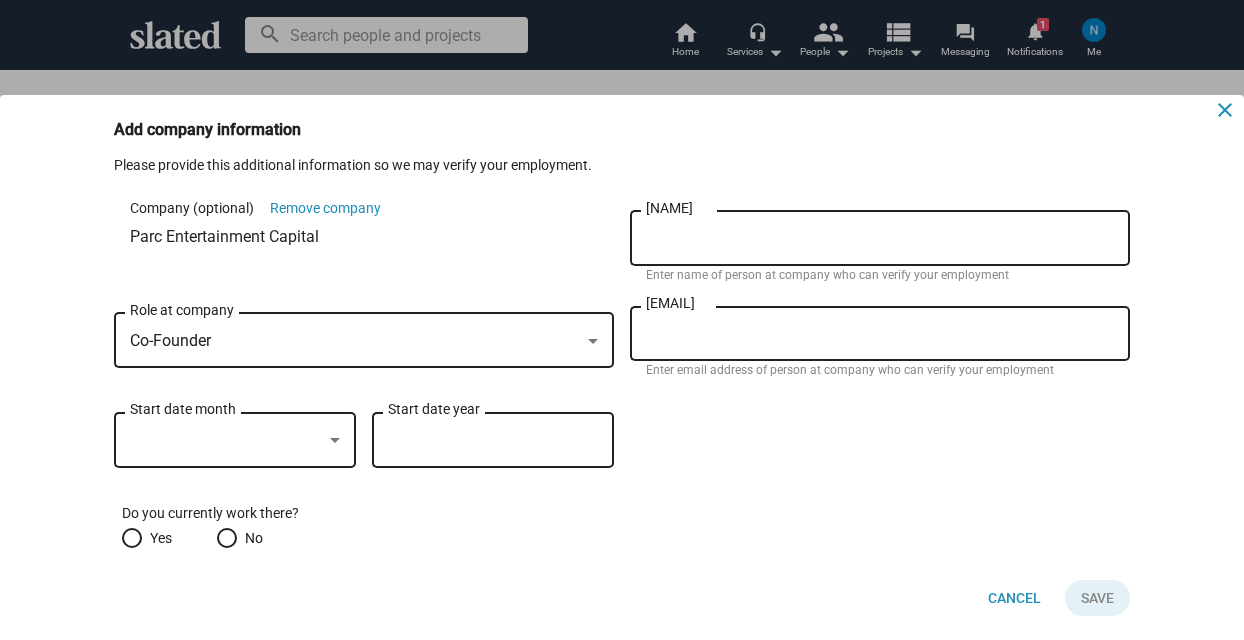click on "close" at bounding box center (1225, 110) 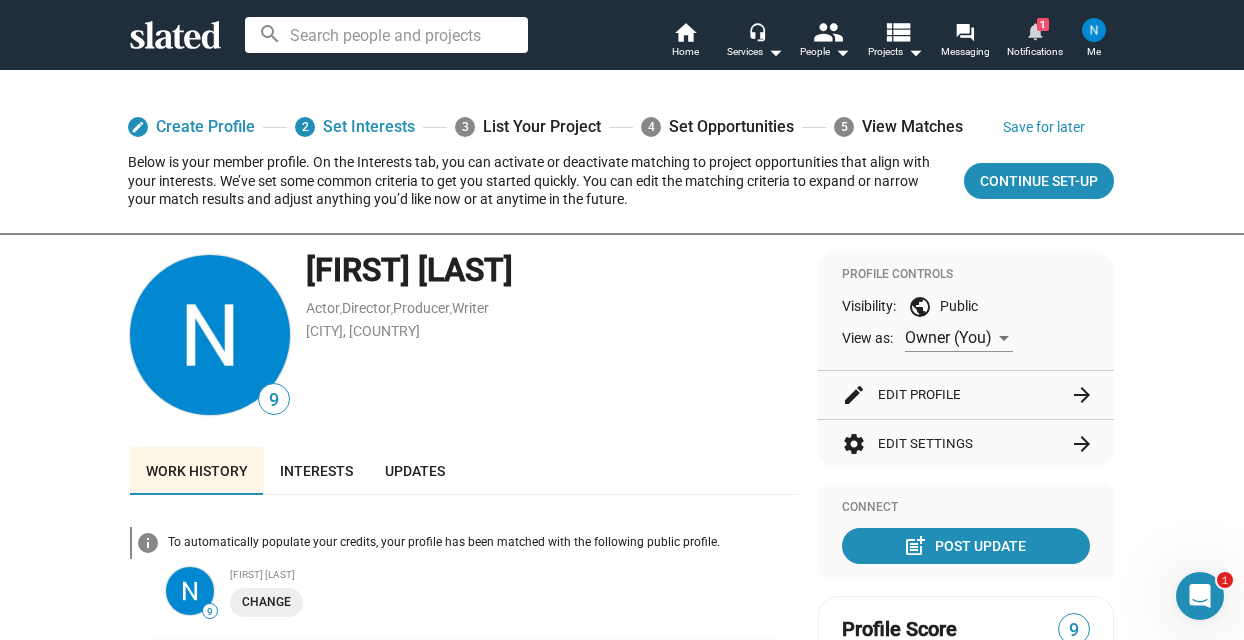 click on "notifications" at bounding box center (1034, 30) 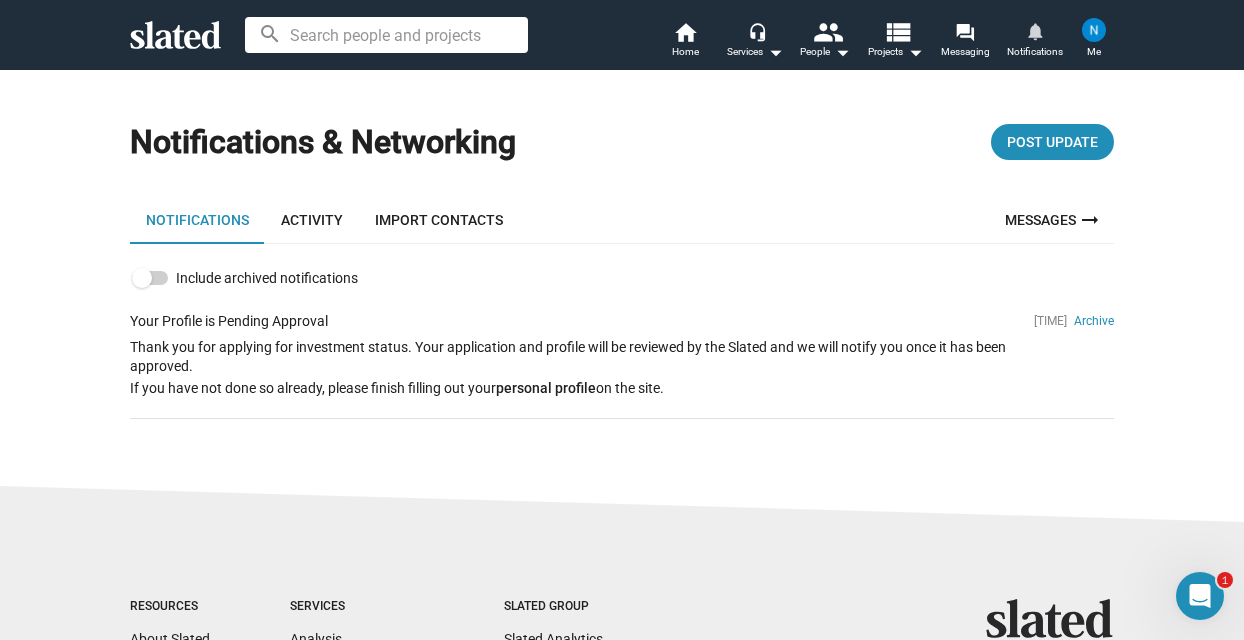 scroll, scrollTop: 23, scrollLeft: 0, axis: vertical 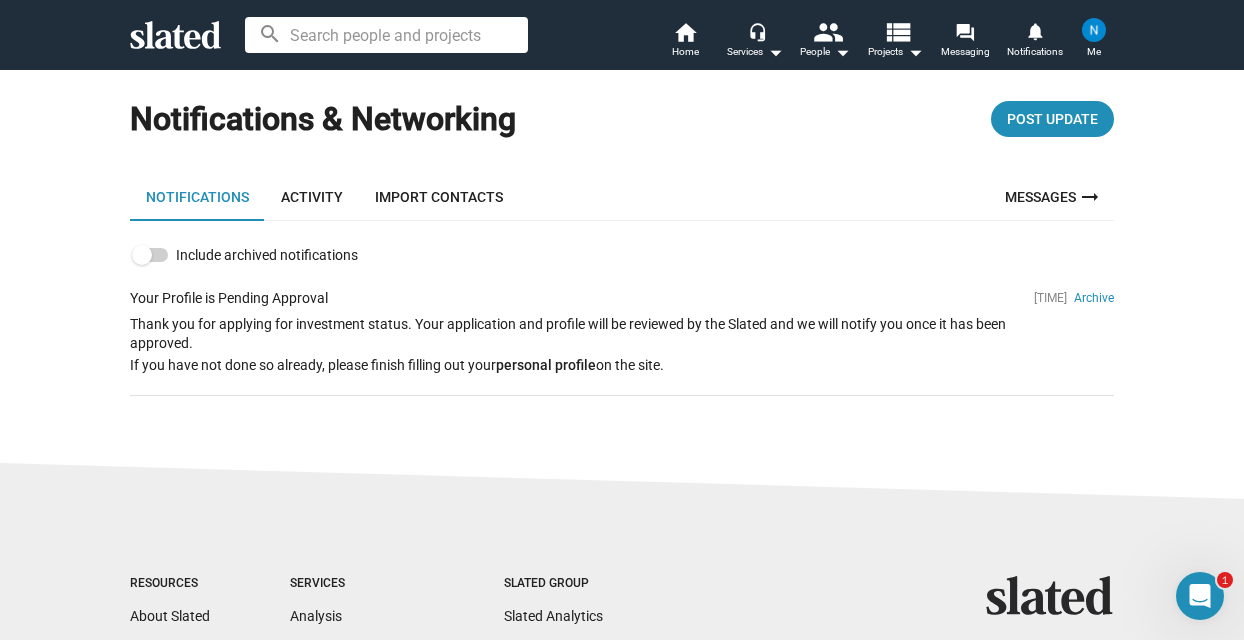 click at bounding box center [1094, 30] 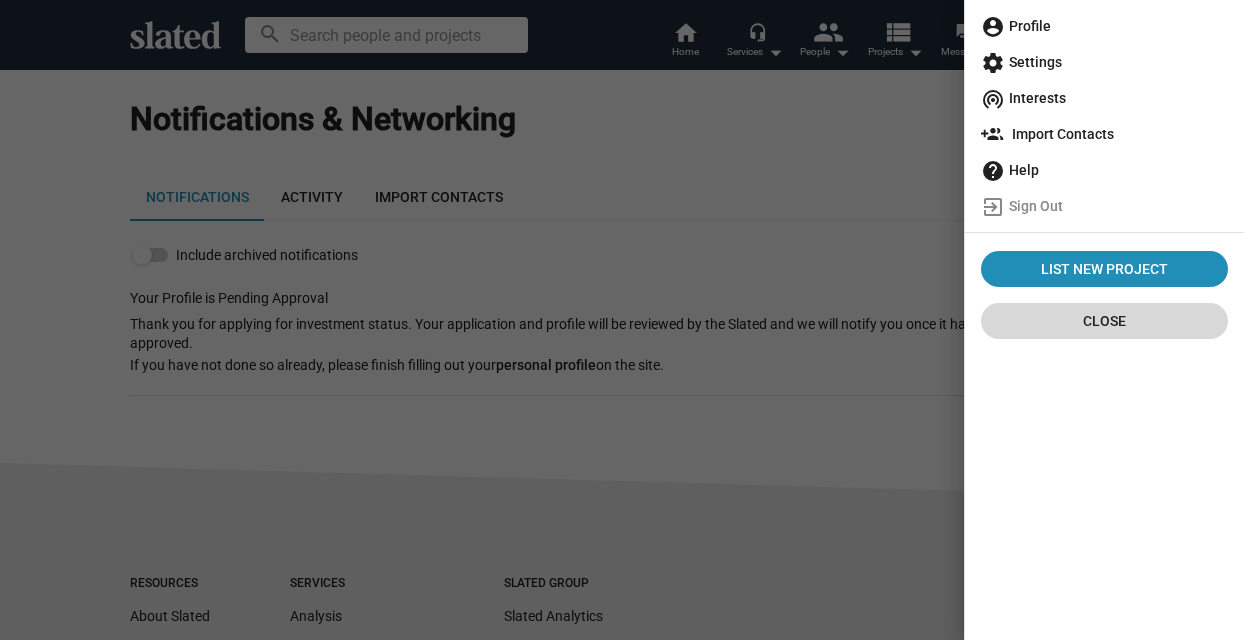 click on "Close" 